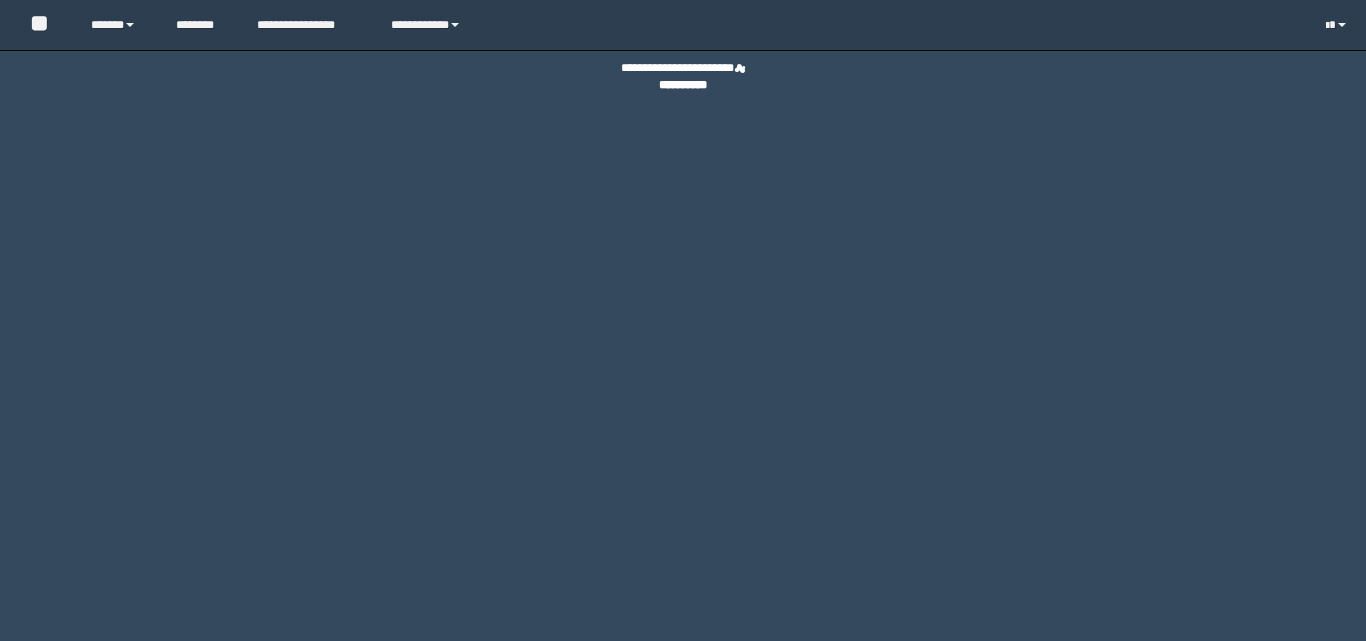scroll, scrollTop: 0, scrollLeft: 0, axis: both 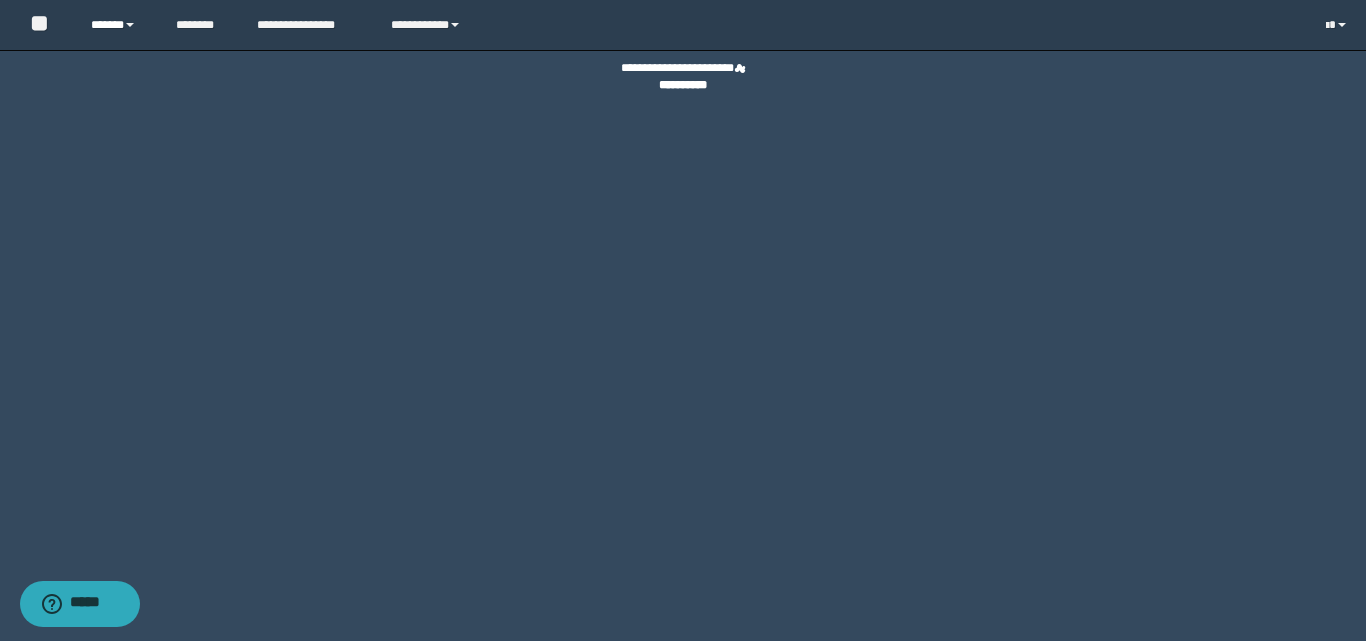 click on "******" at bounding box center [118, 25] 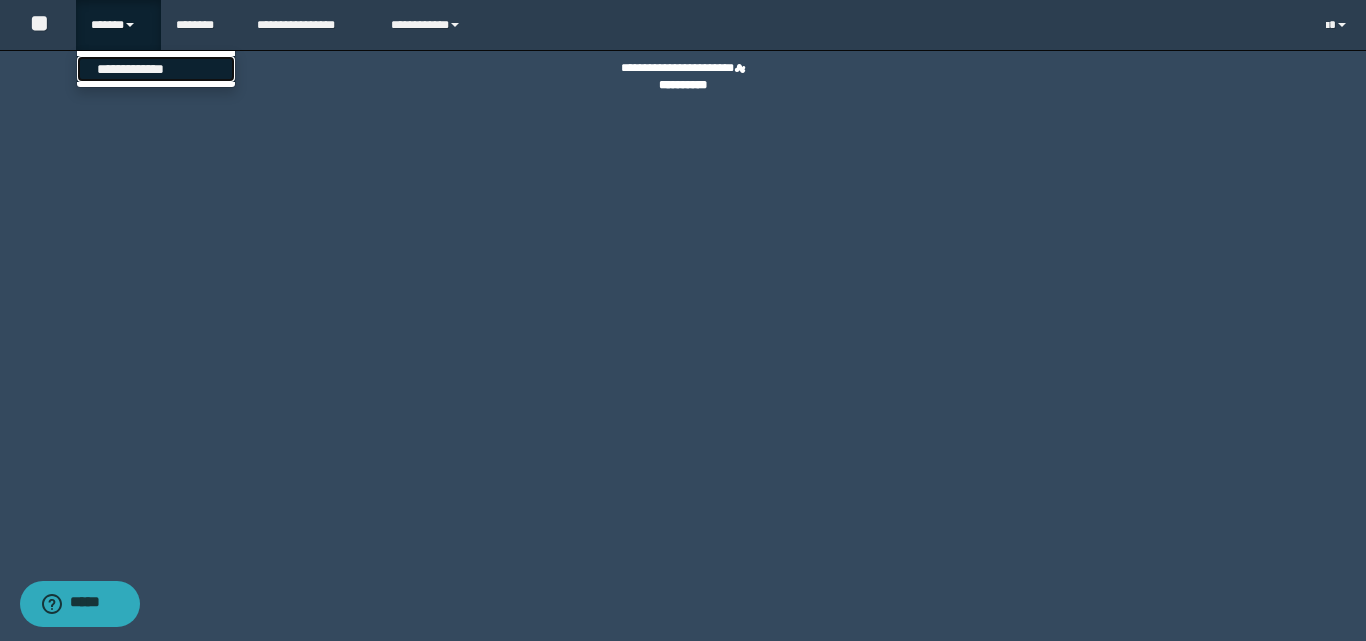 click on "**********" at bounding box center (156, 69) 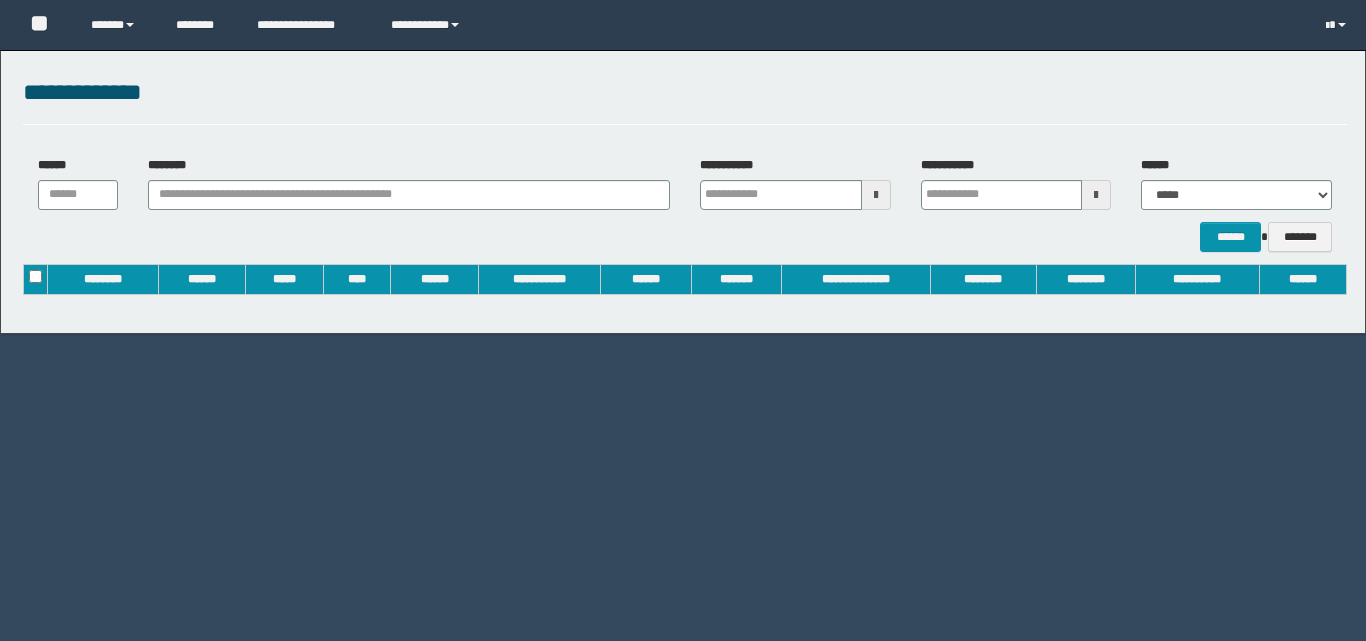 scroll, scrollTop: 0, scrollLeft: 0, axis: both 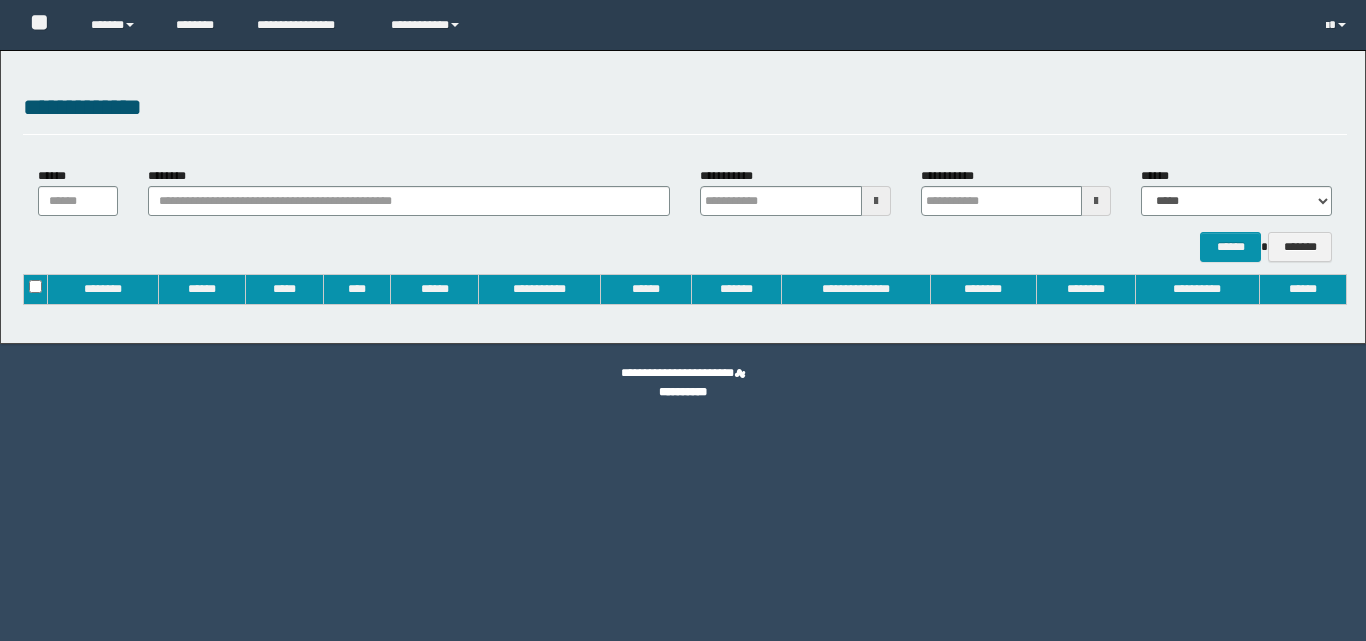 type on "**********" 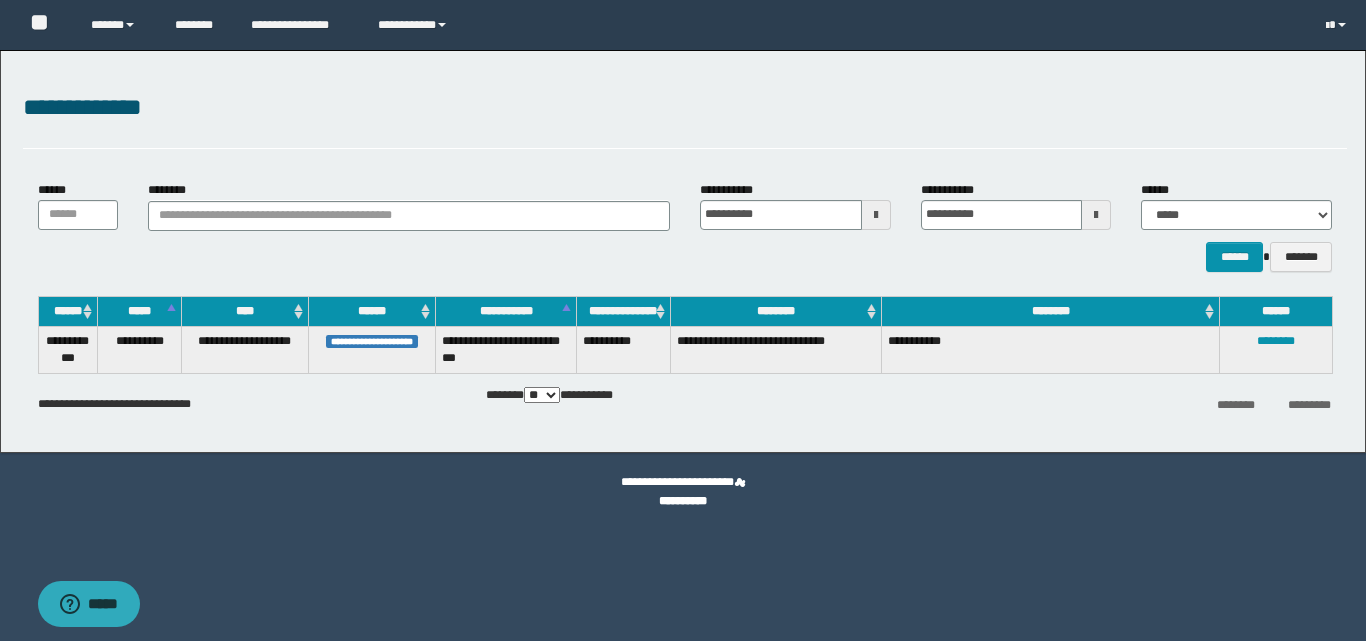 scroll, scrollTop: 0, scrollLeft: 0, axis: both 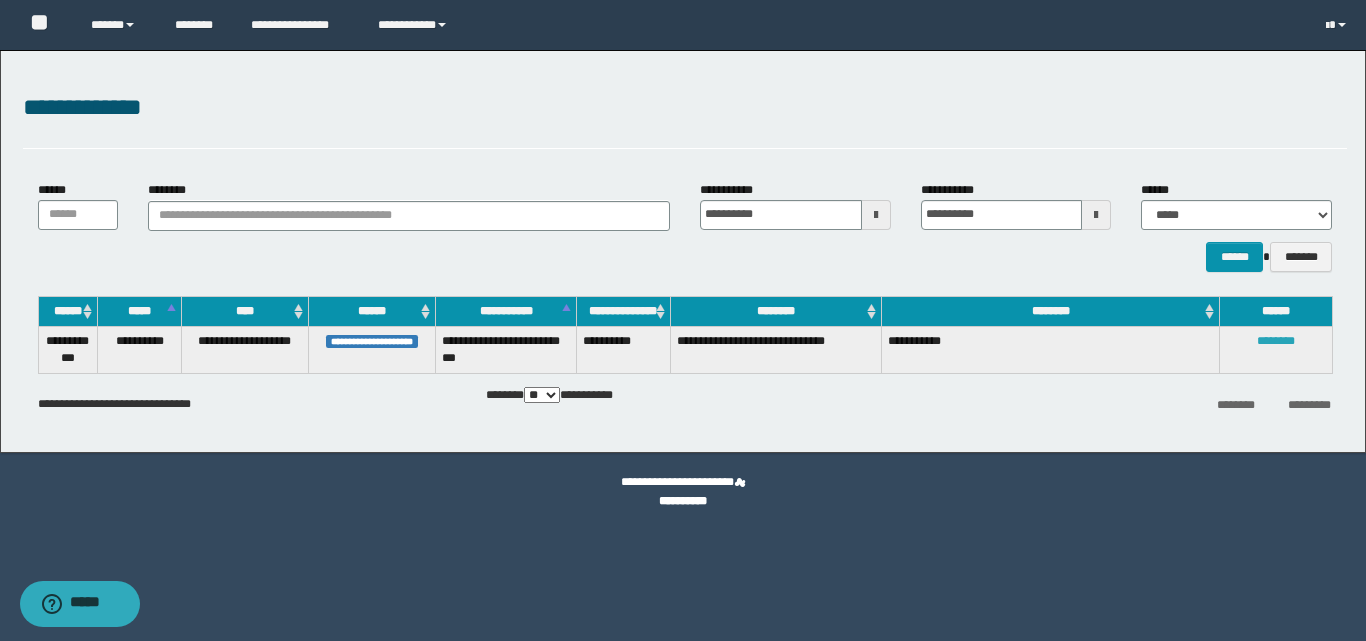 click on "********" at bounding box center (1276, 341) 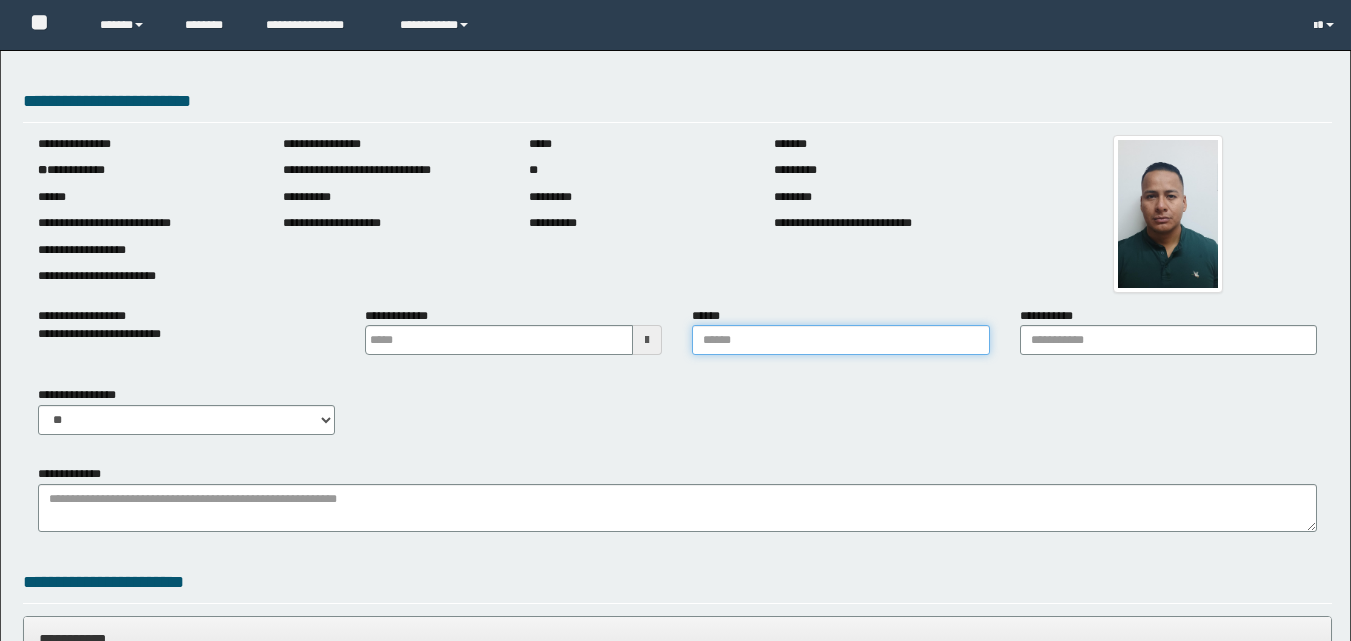 click on "******" at bounding box center (840, 340) 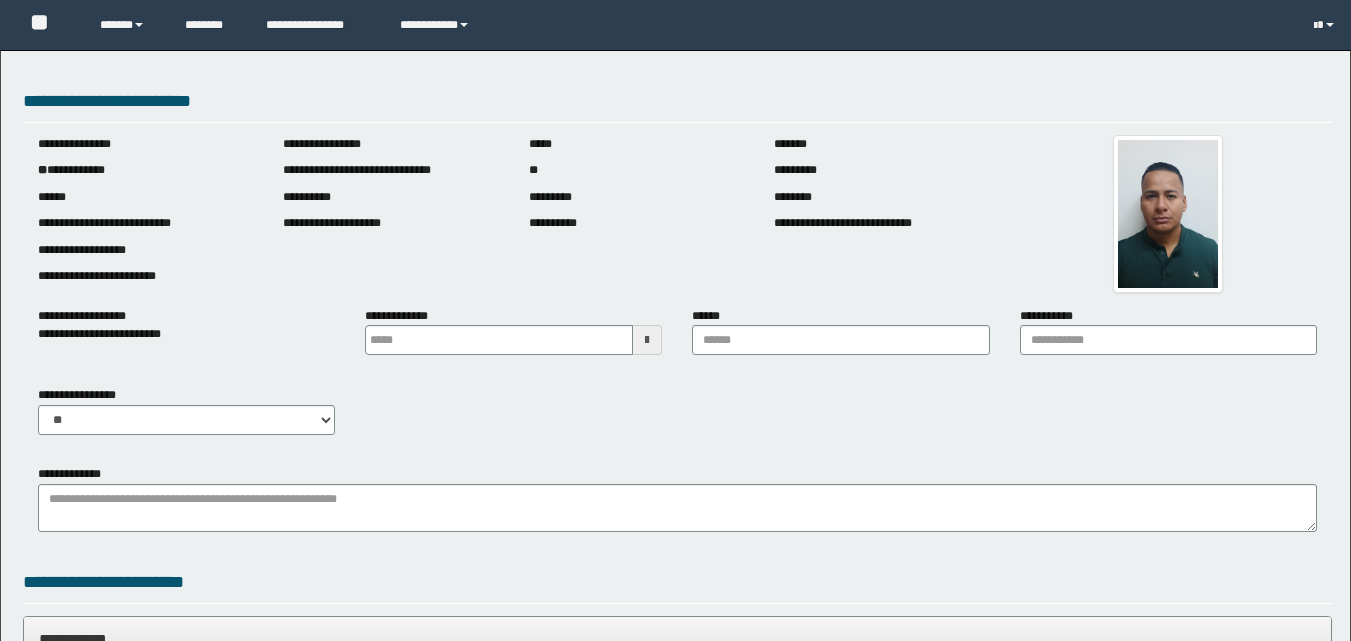 click on "**********" at bounding box center [677, 419] 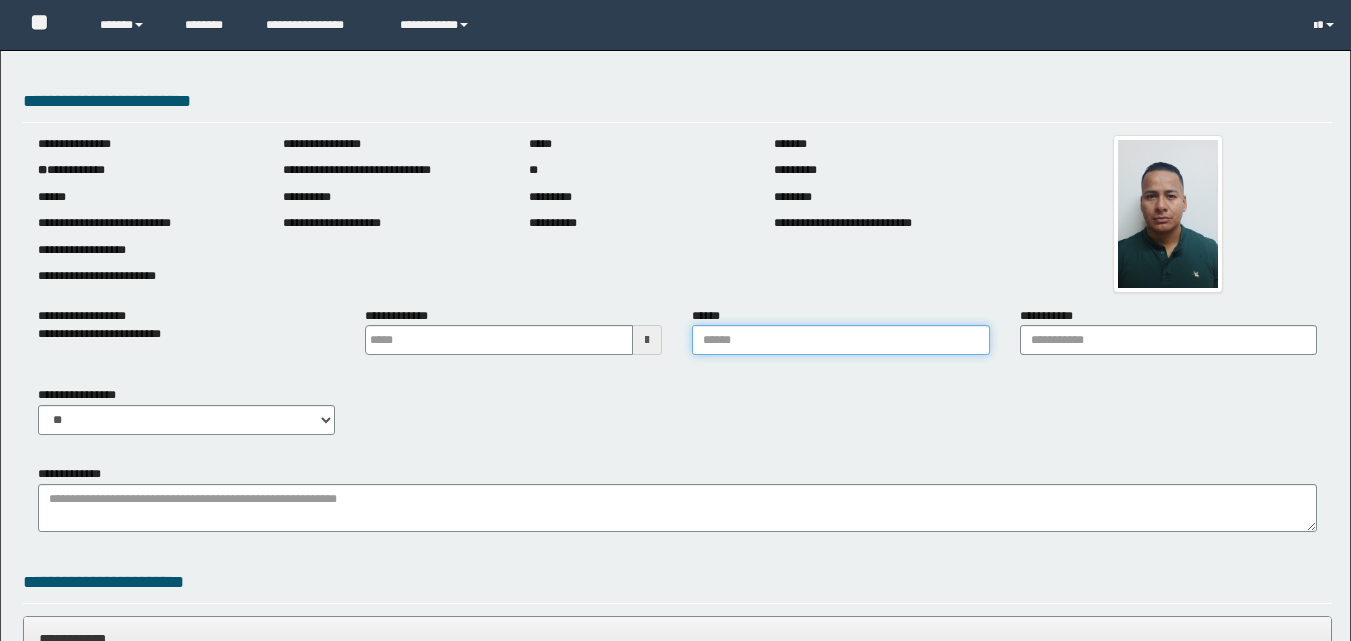 click on "******" at bounding box center (840, 340) 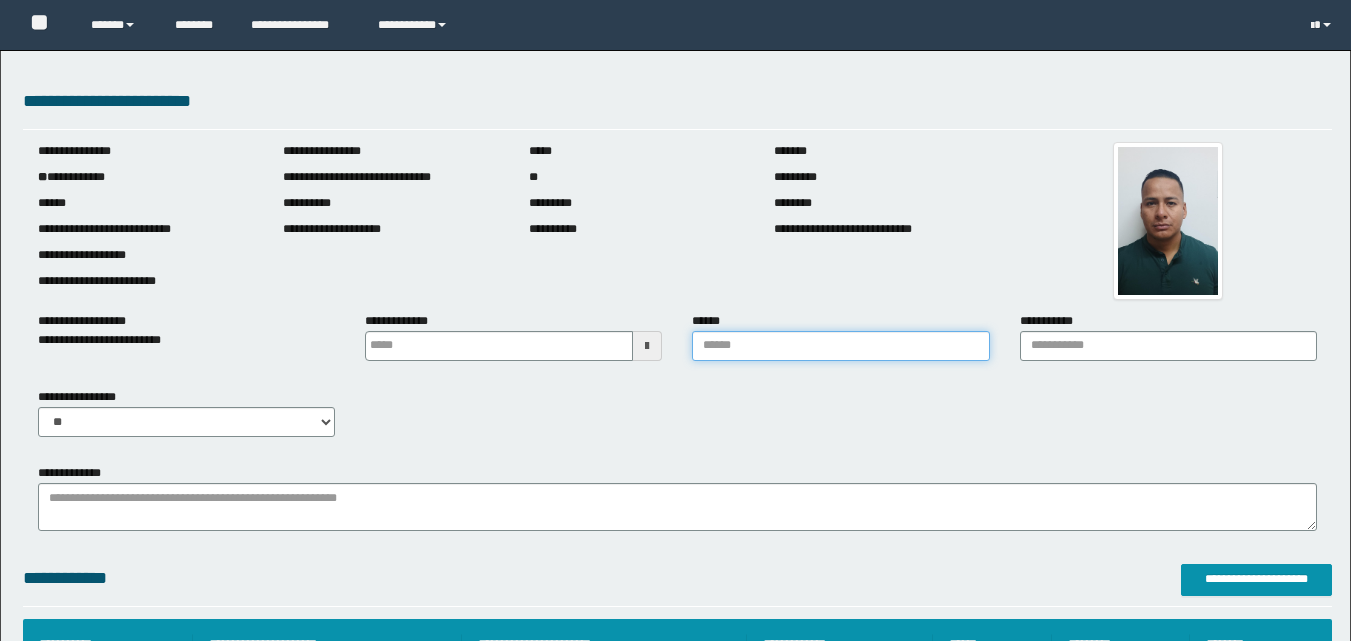 type on "**********" 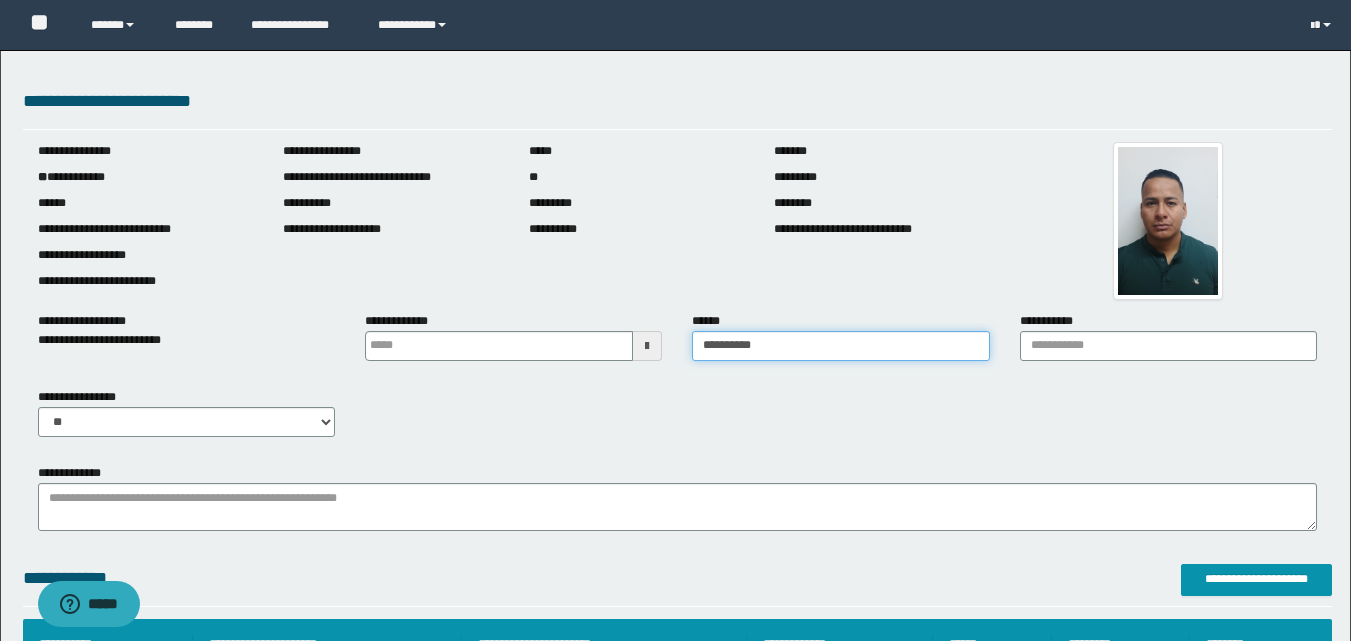 scroll, scrollTop: 0, scrollLeft: 0, axis: both 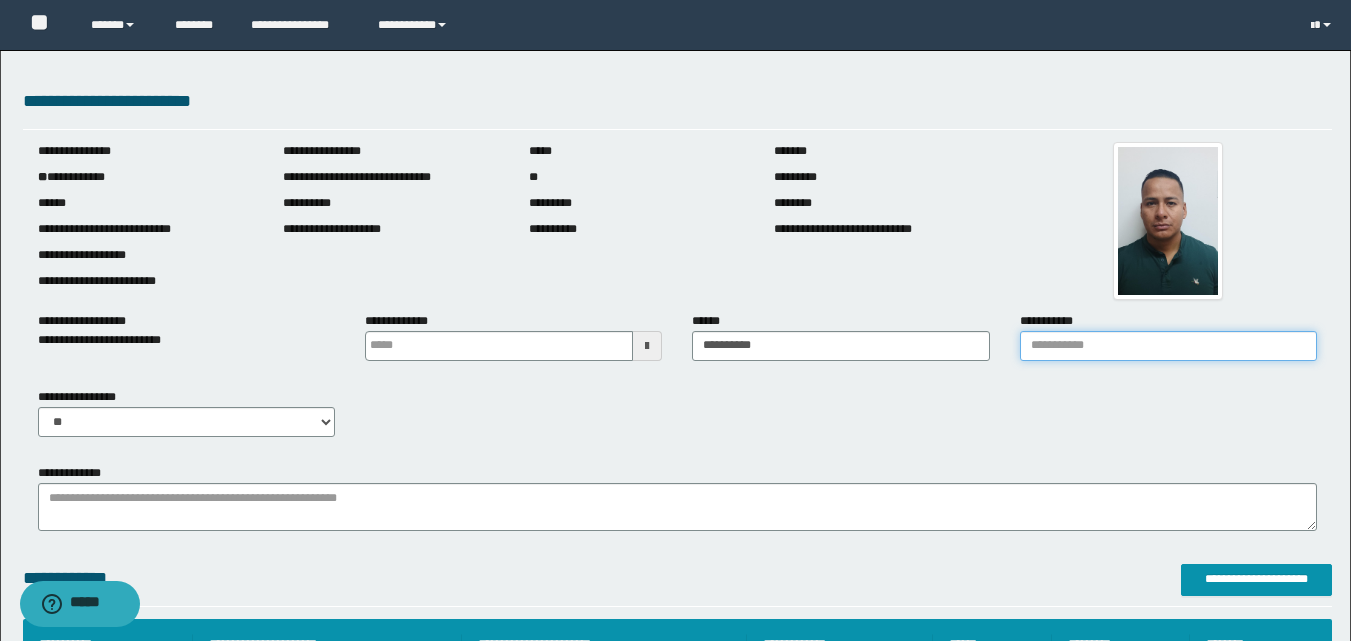 click on "**********" at bounding box center [1168, 346] 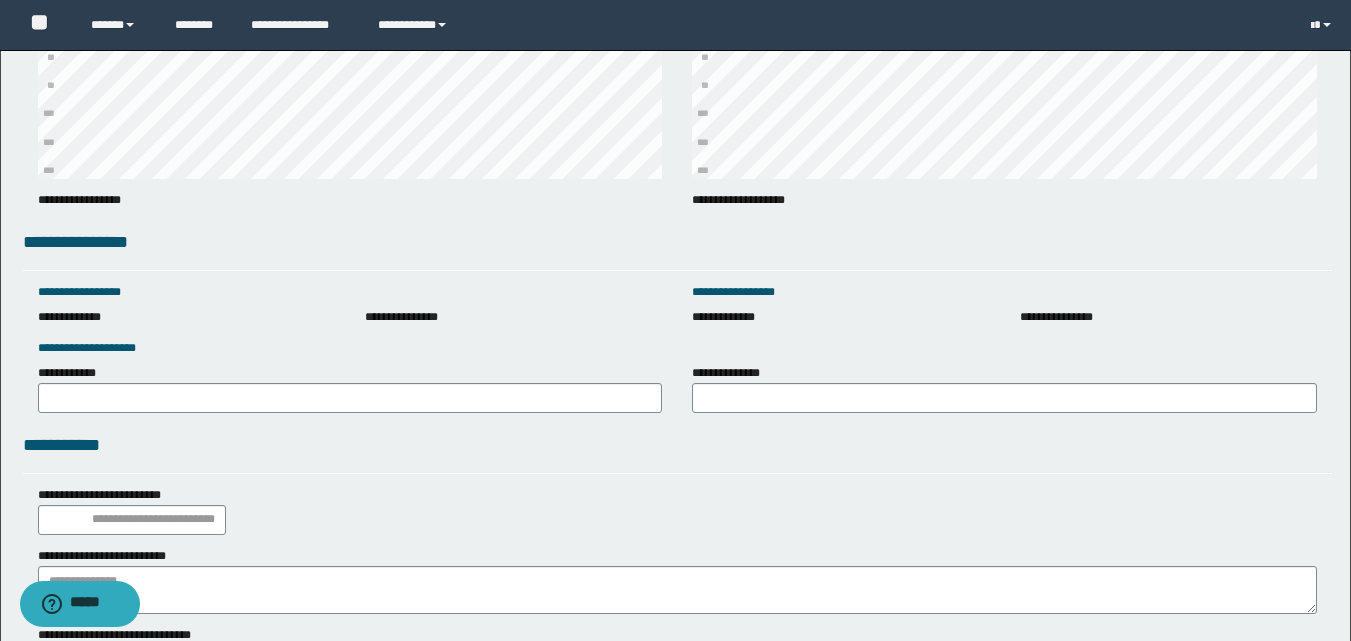 scroll, scrollTop: 2849, scrollLeft: 0, axis: vertical 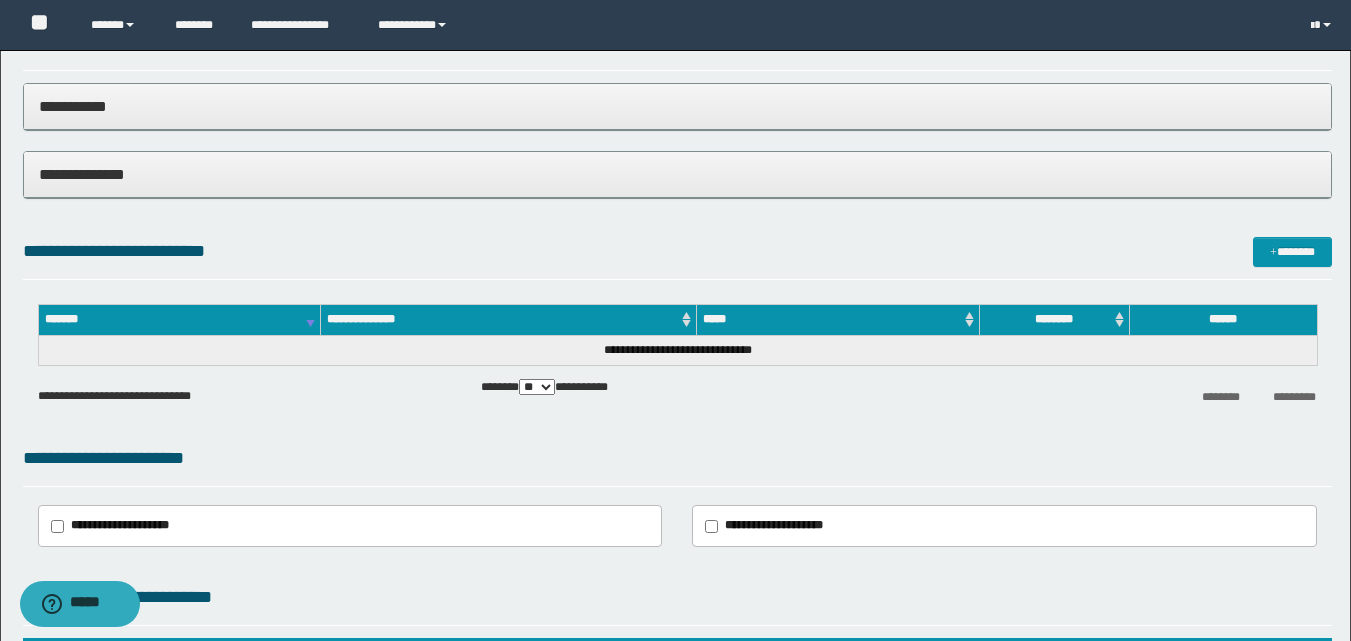 click on "**********" at bounding box center (677, 106) 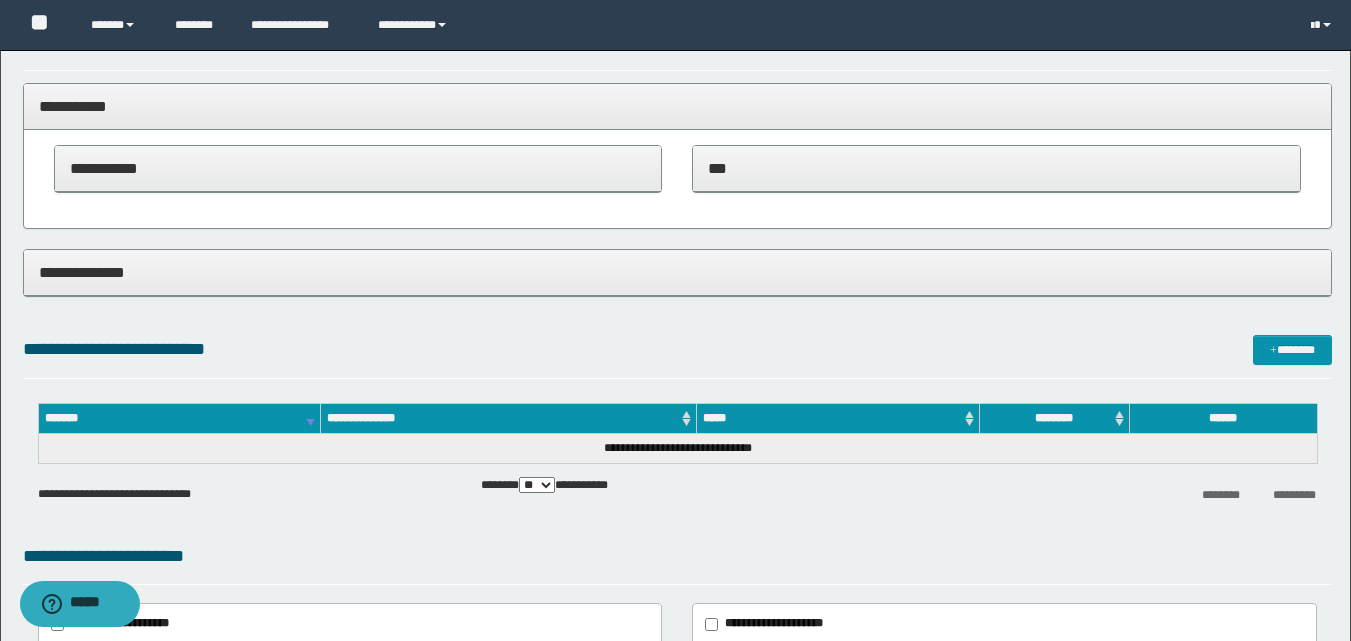 click on "**********" at bounding box center [358, 168] 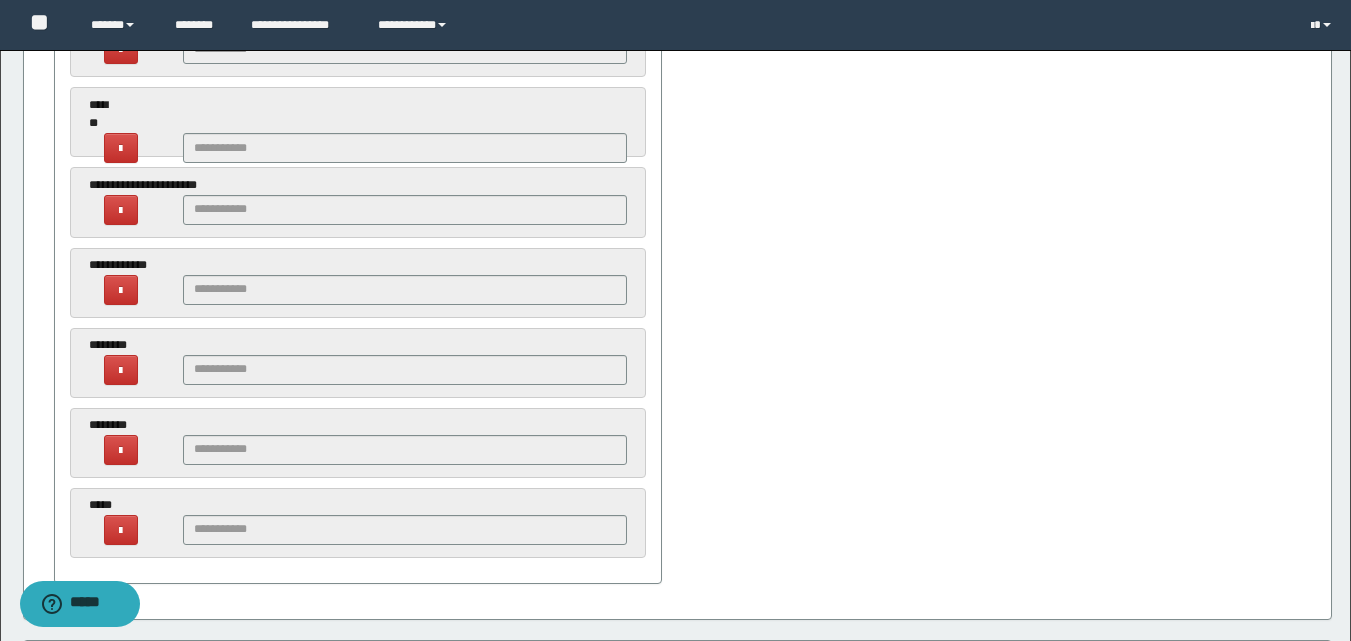 scroll, scrollTop: 1925, scrollLeft: 0, axis: vertical 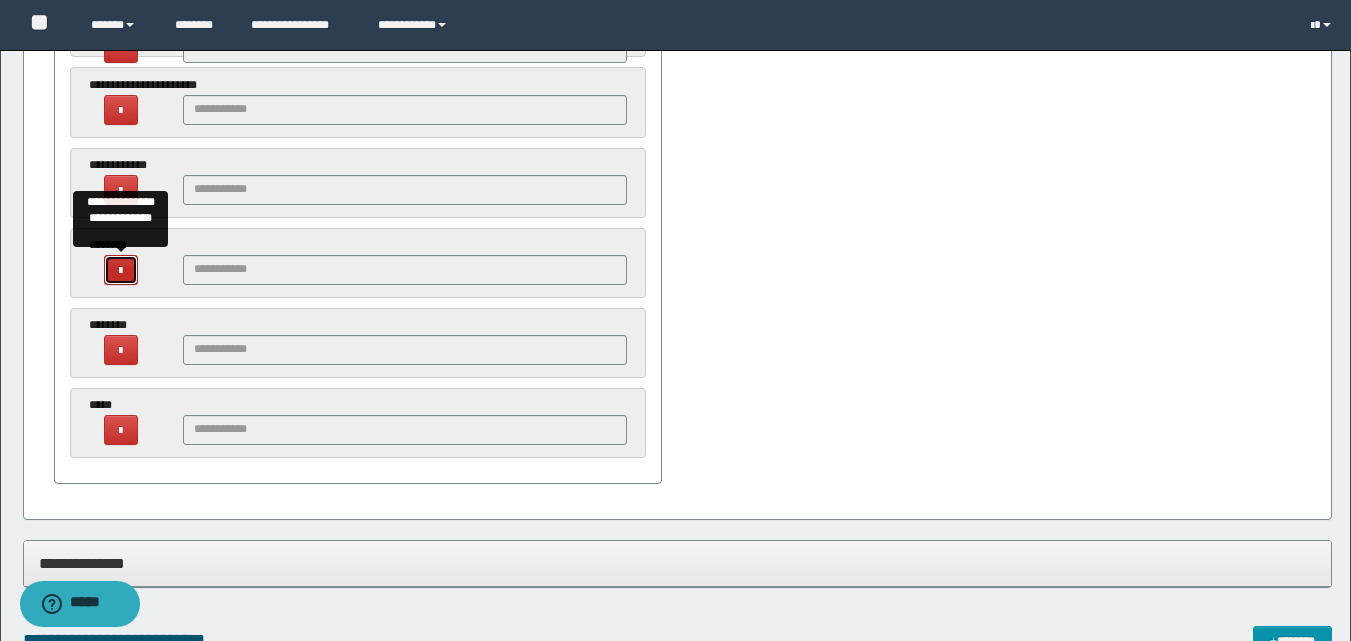 click at bounding box center (121, 270) 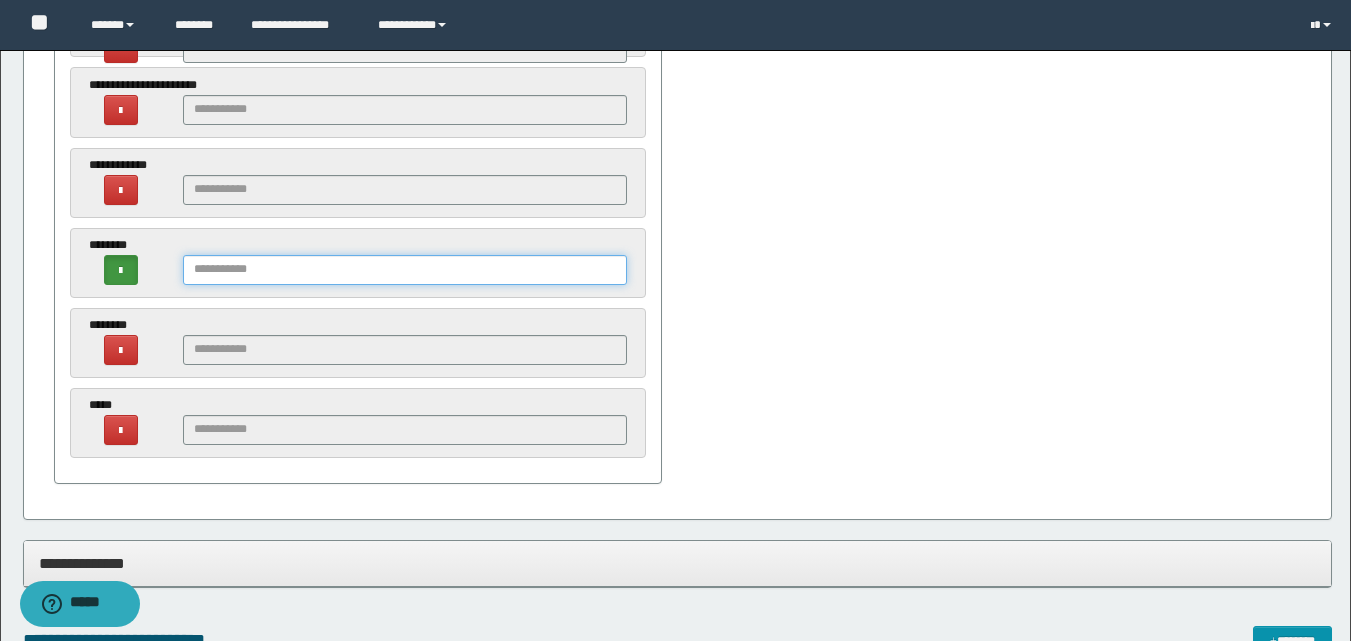 click at bounding box center (405, 270) 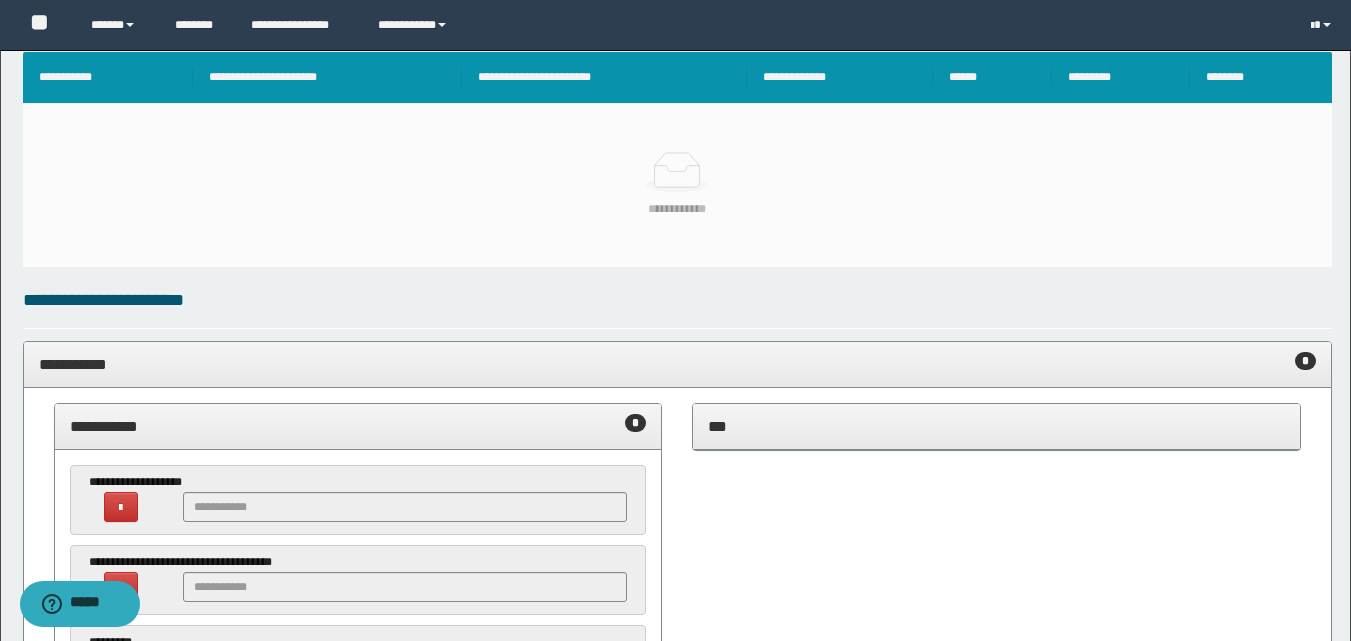 scroll, scrollTop: 542, scrollLeft: 0, axis: vertical 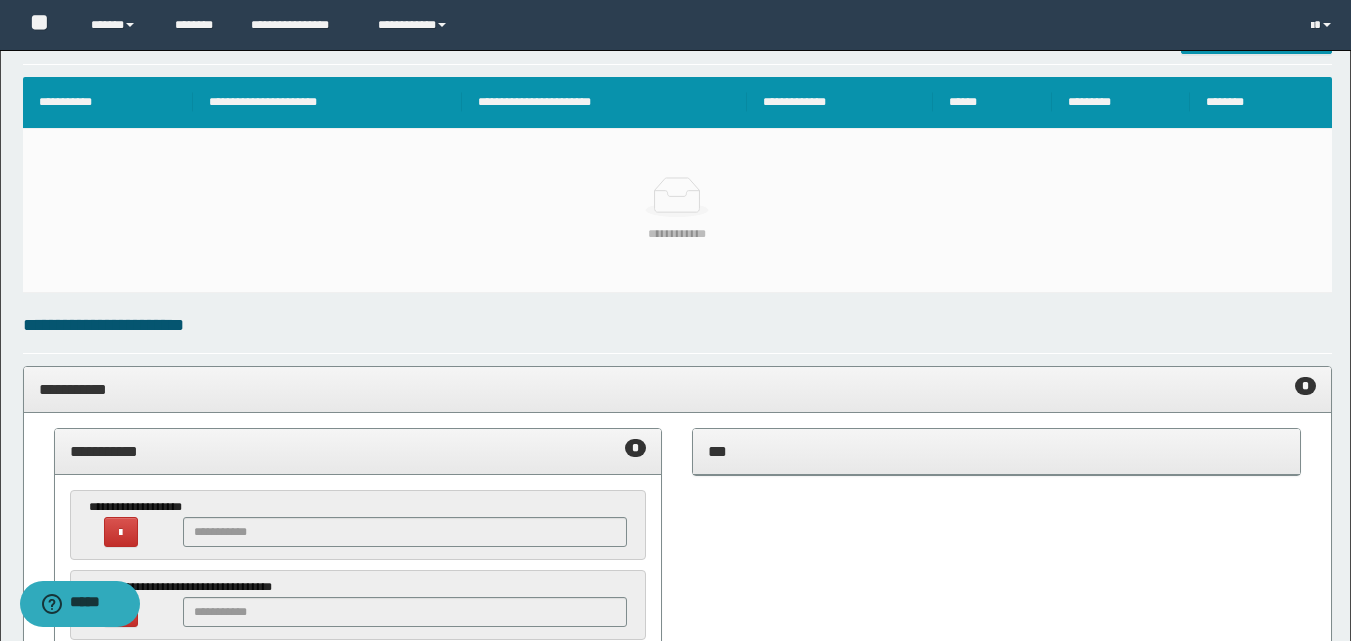 type on "********" 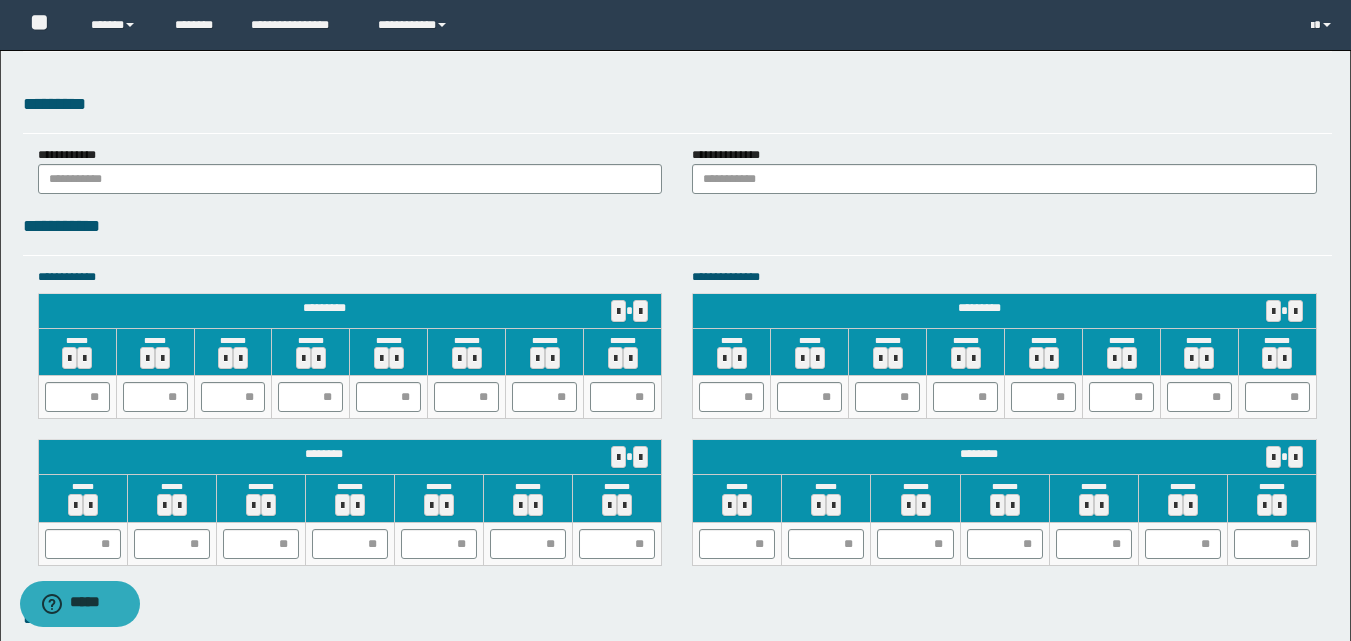 scroll, scrollTop: 1876, scrollLeft: 0, axis: vertical 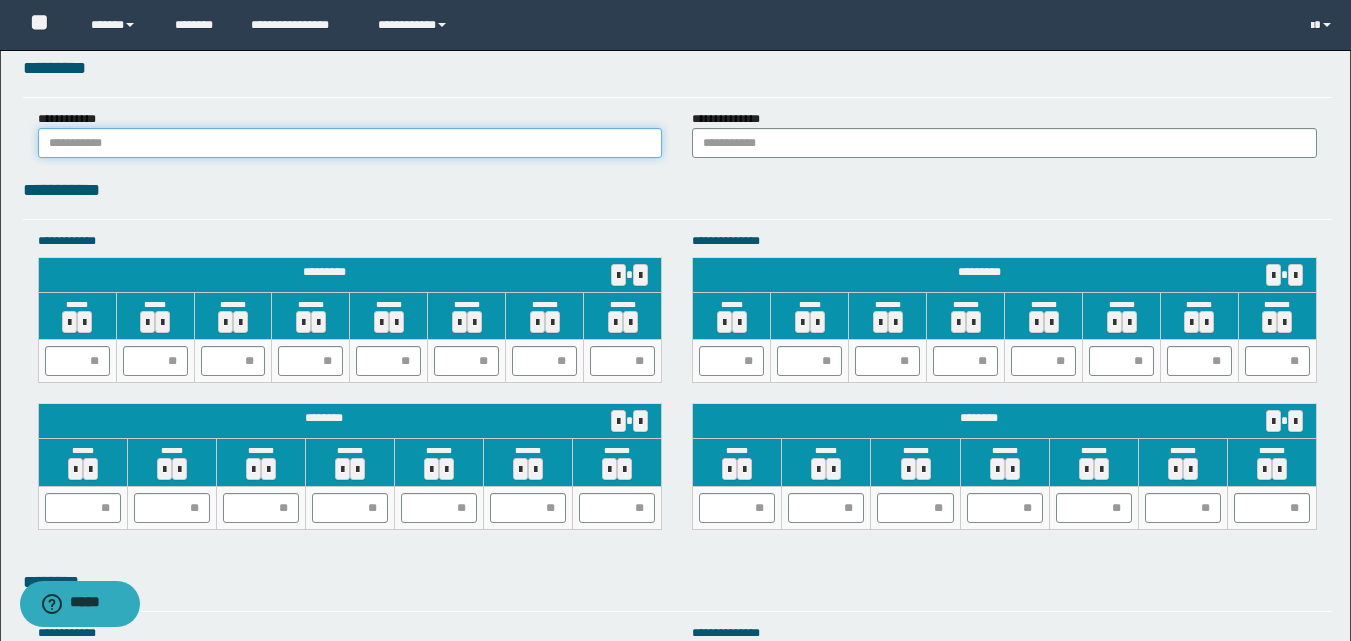 click at bounding box center (350, 143) 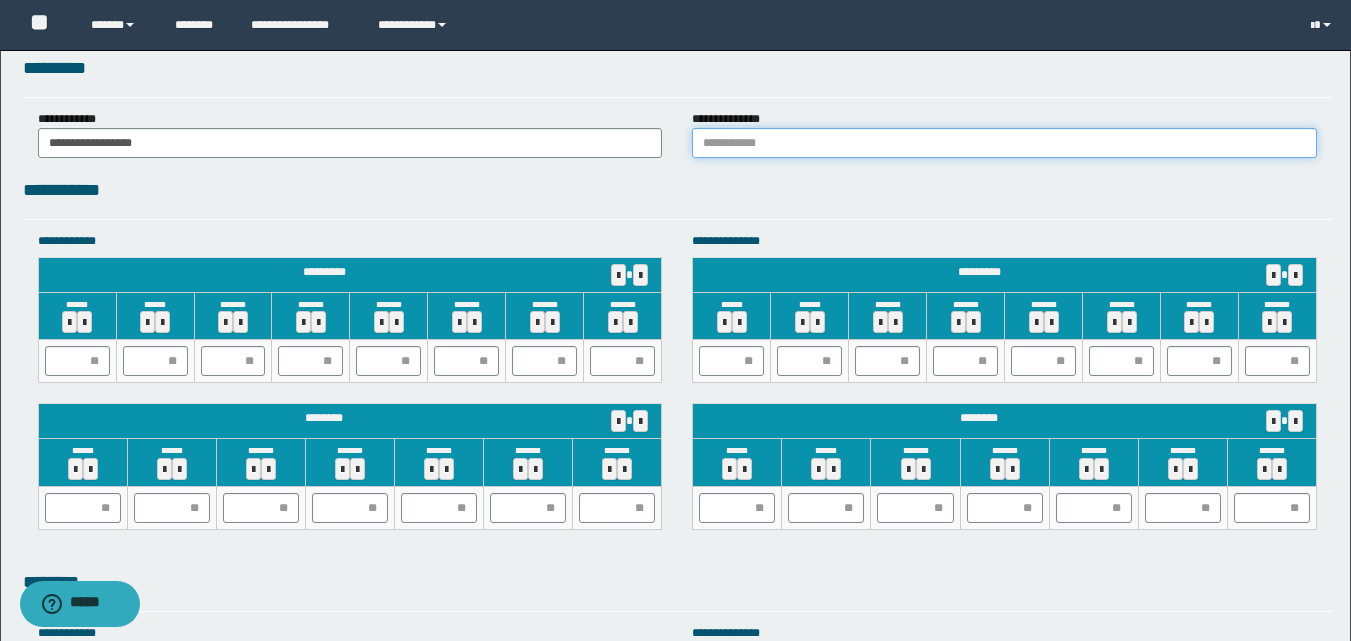 drag, startPoint x: 718, startPoint y: 151, endPoint x: 729, endPoint y: 158, distance: 13.038404 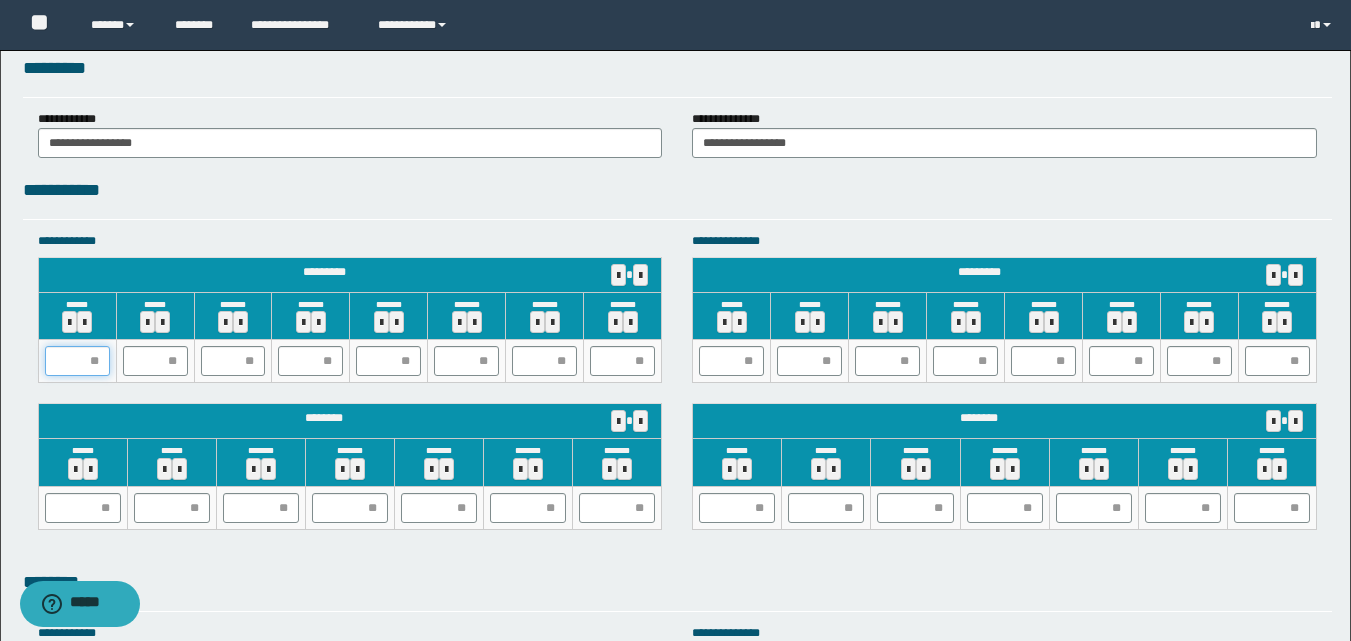 click at bounding box center (77, 361) 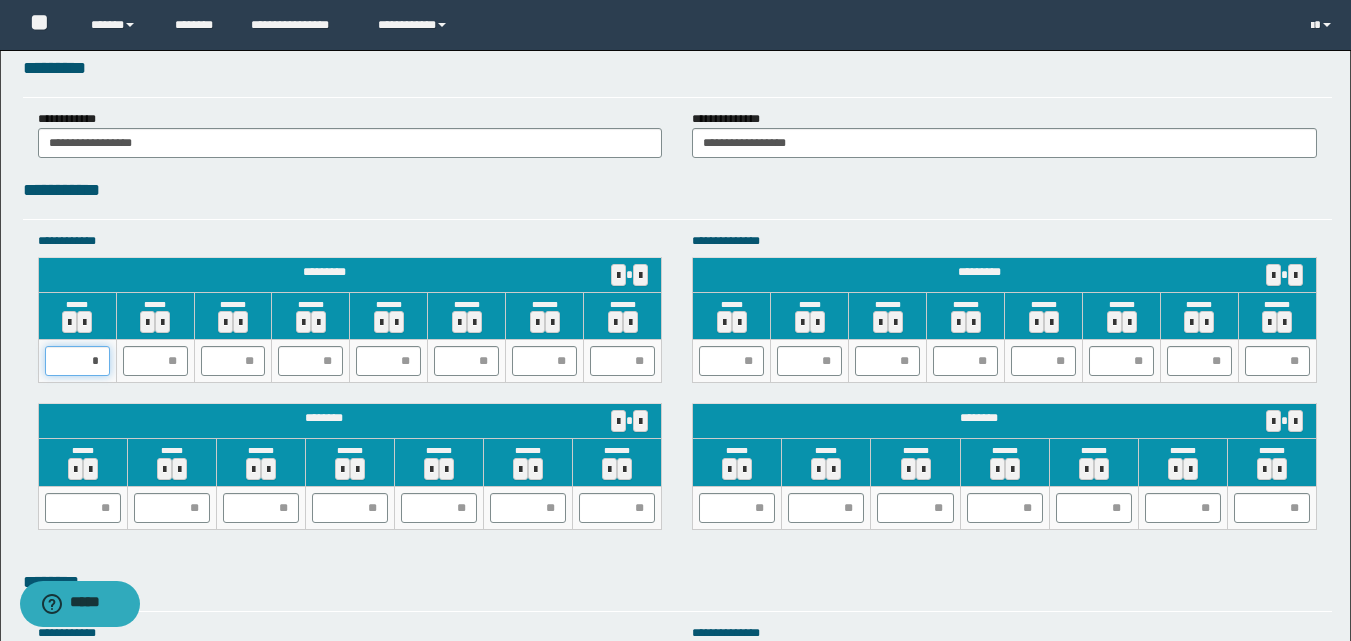 type on "**" 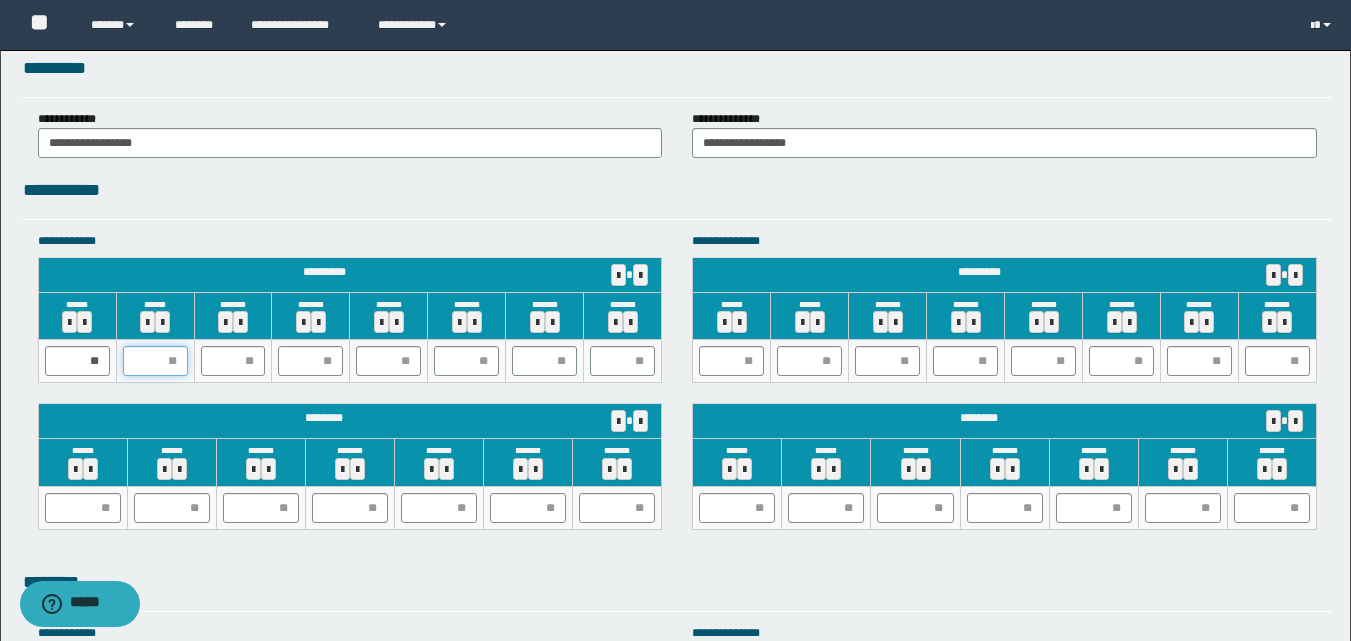 click at bounding box center [155, 361] 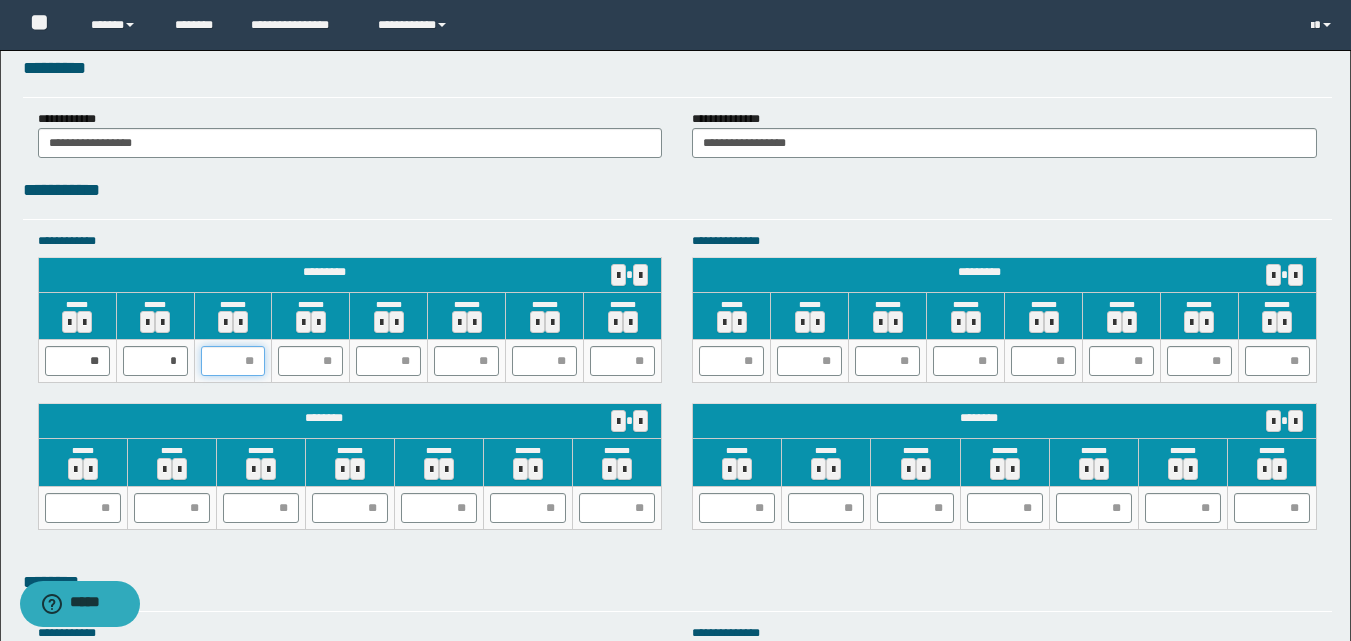click at bounding box center [233, 361] 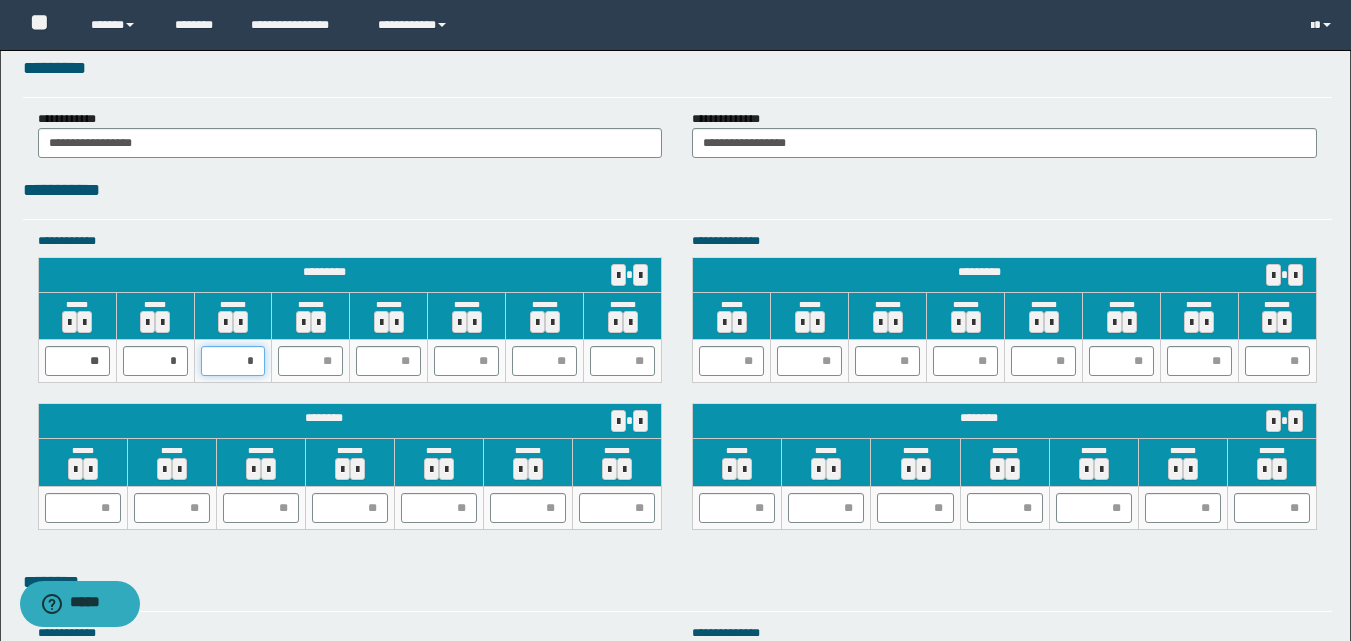 type on "**" 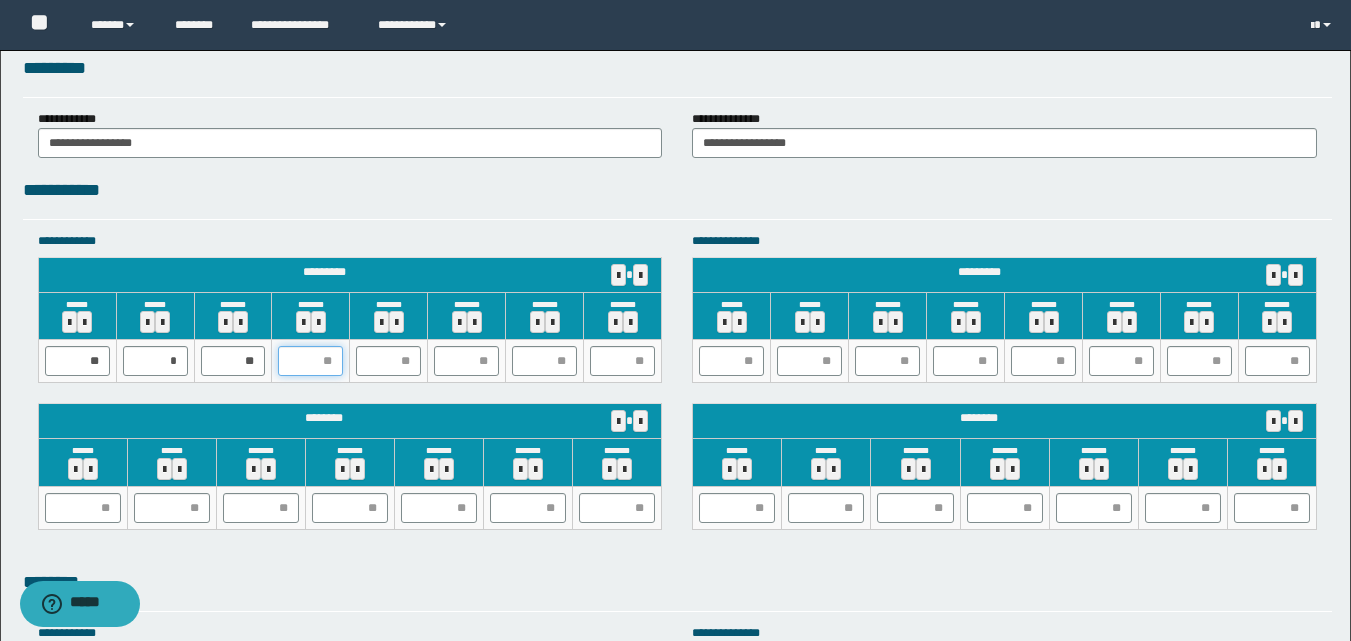 click at bounding box center [310, 361] 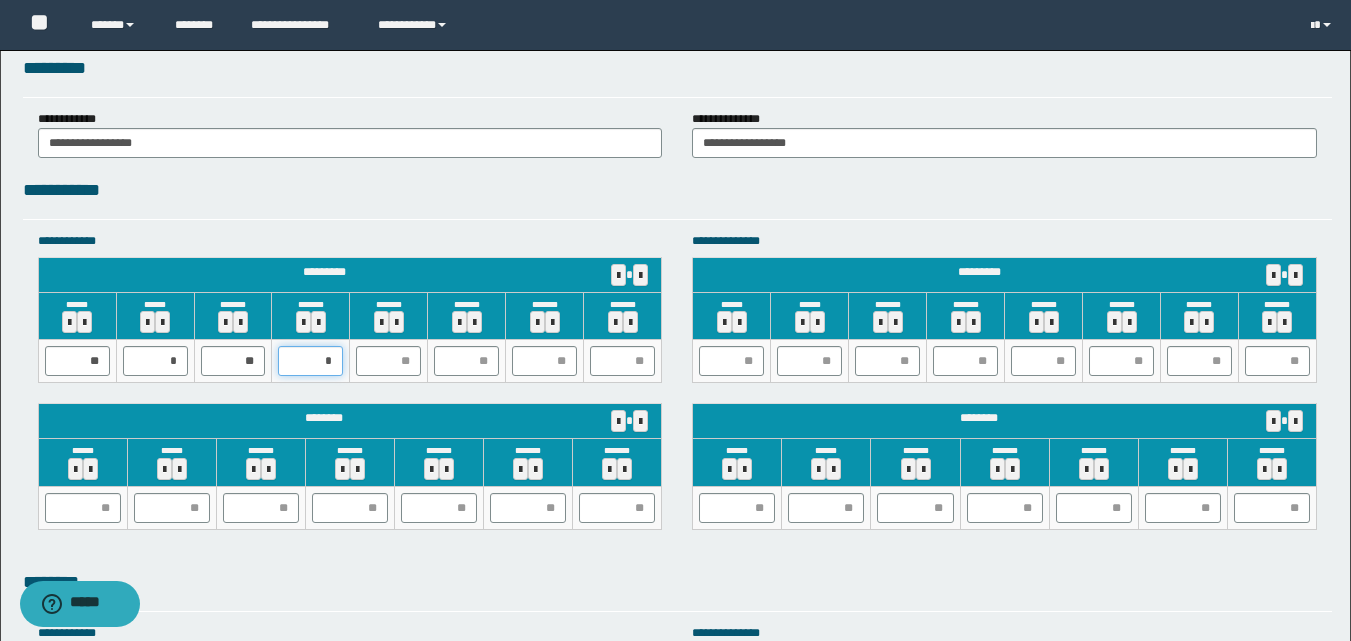 type on "**" 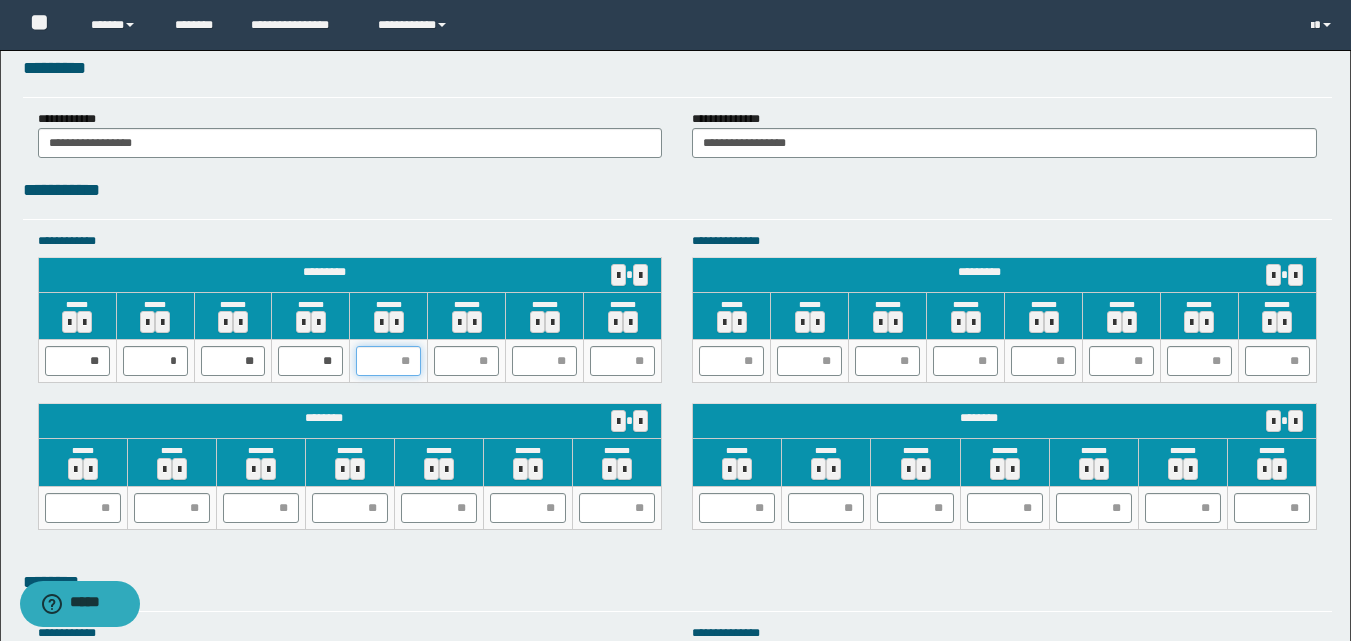 click at bounding box center (388, 361) 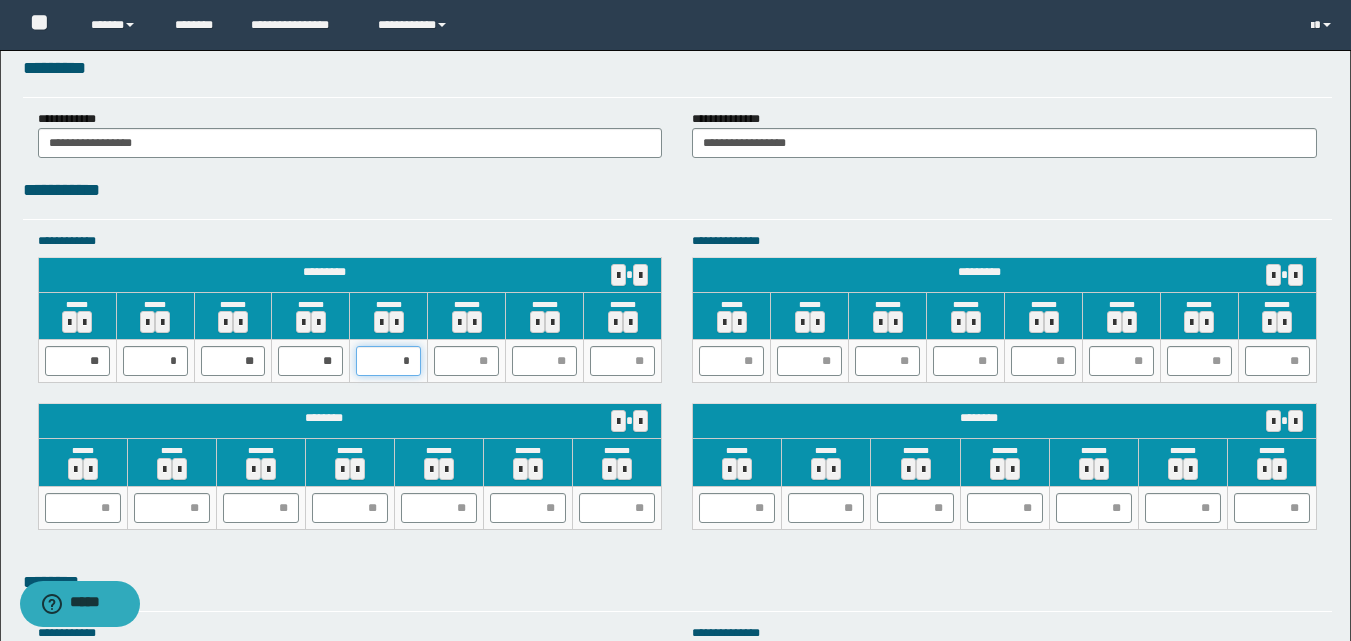type on "**" 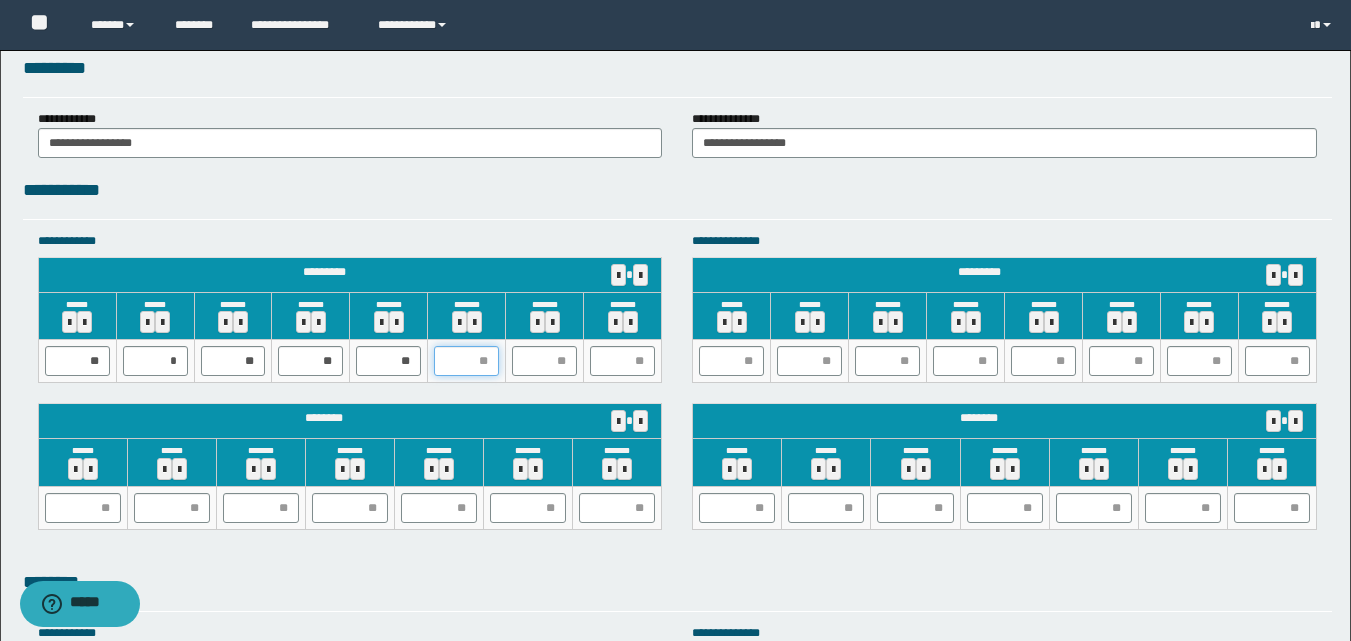 click at bounding box center [466, 361] 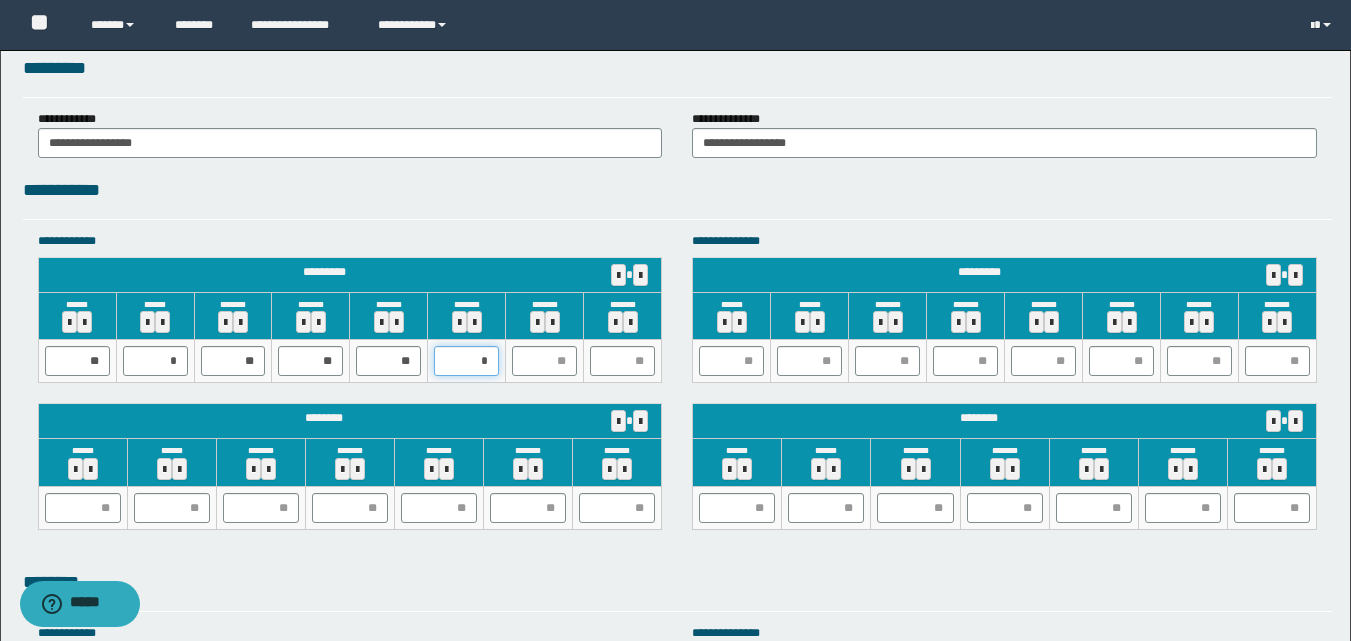 type on "**" 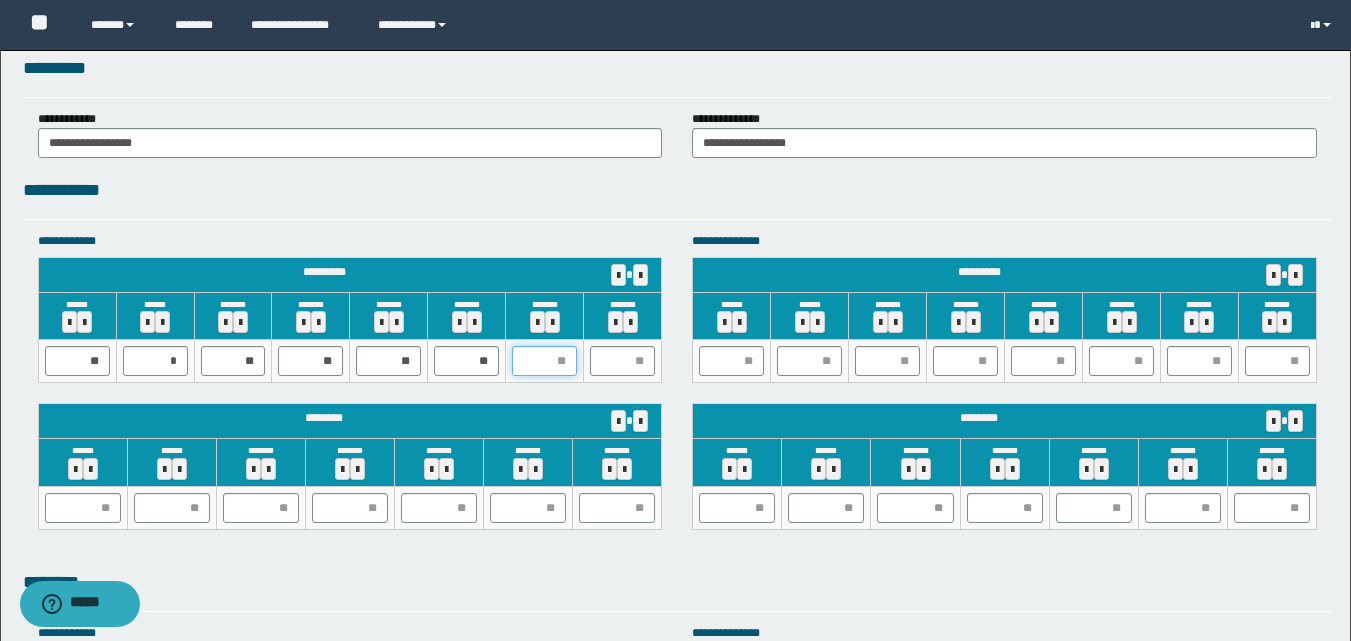 click at bounding box center (544, 361) 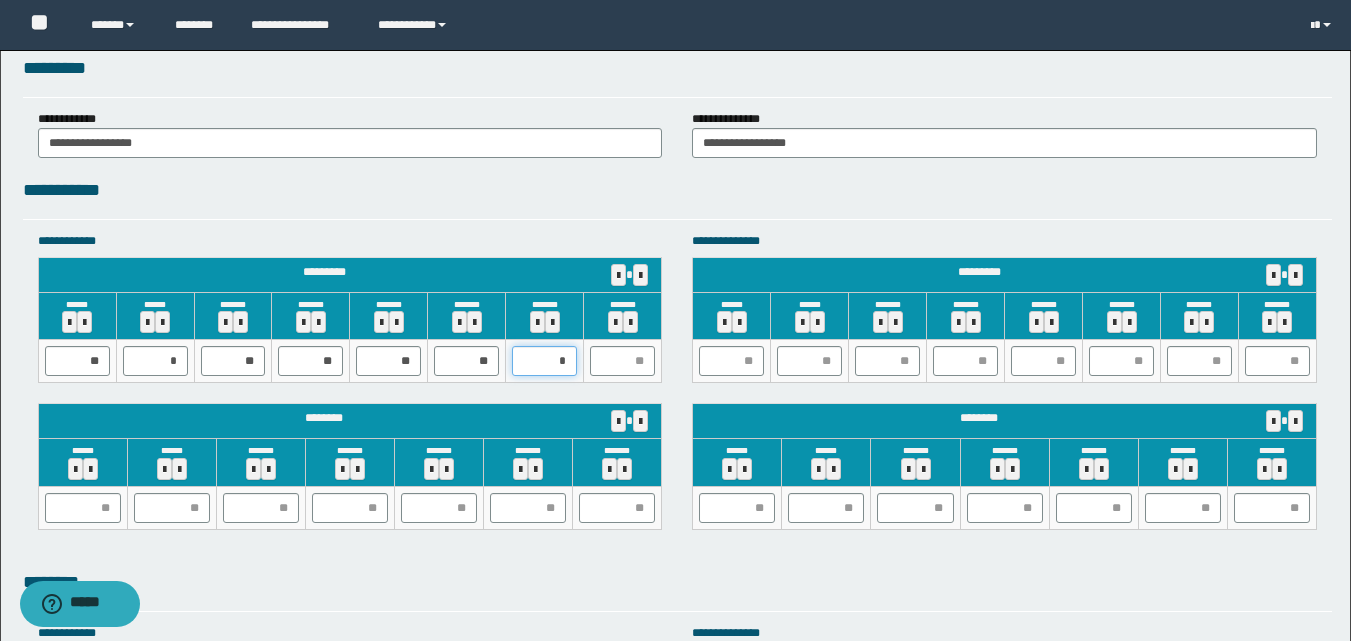type on "**" 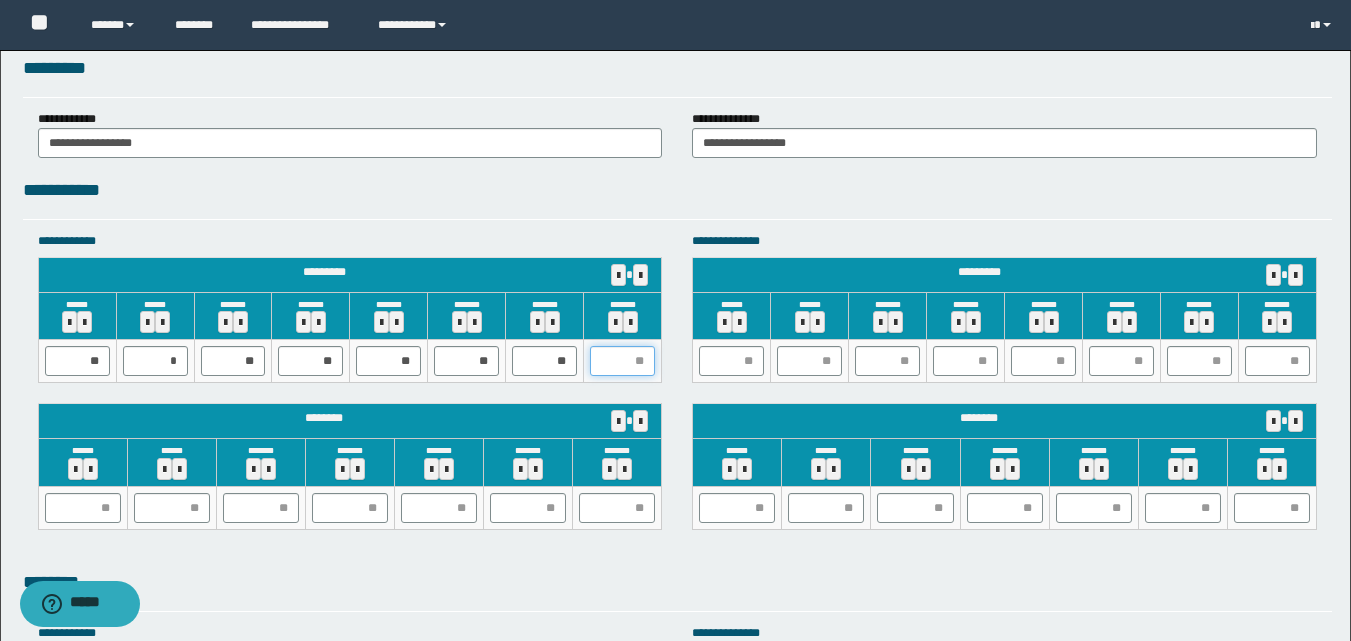 click at bounding box center (622, 361) 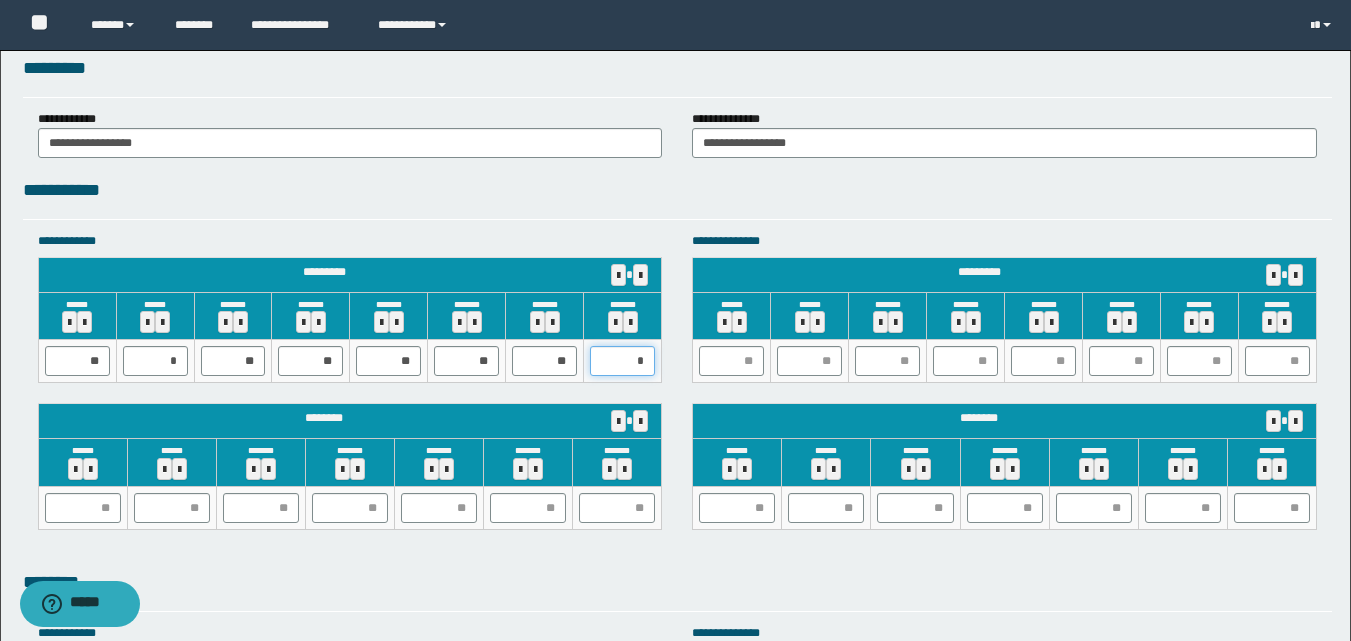 type on "**" 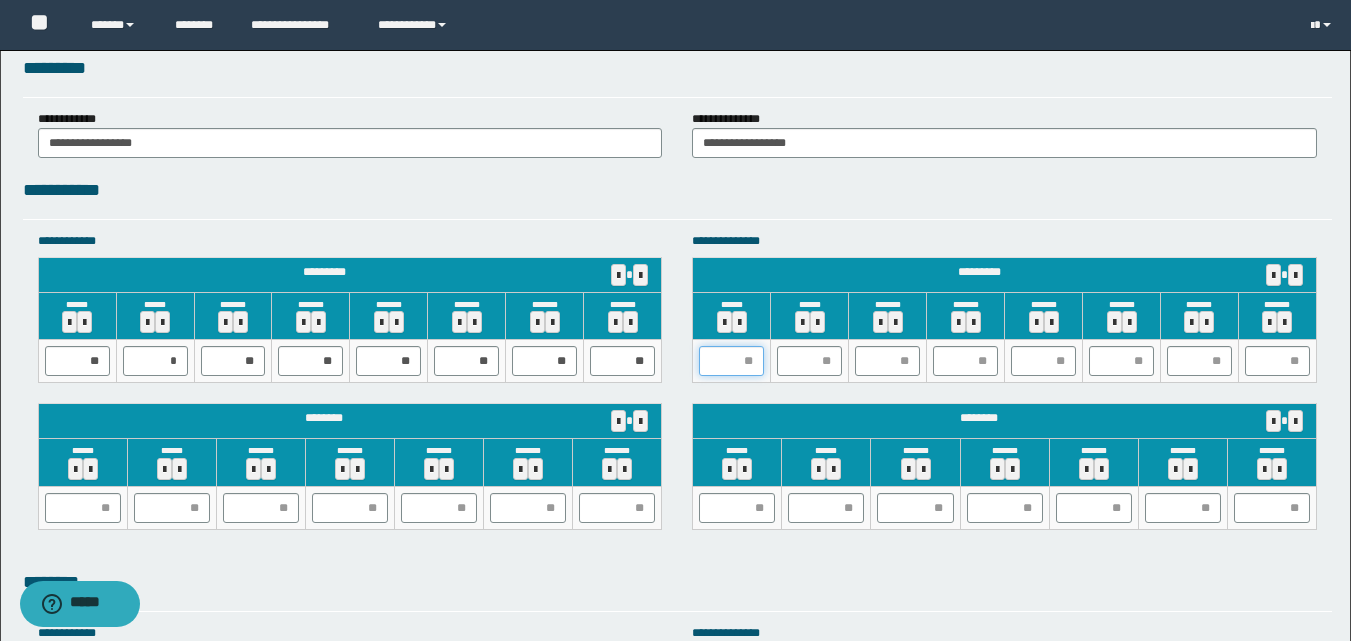click at bounding box center (731, 361) 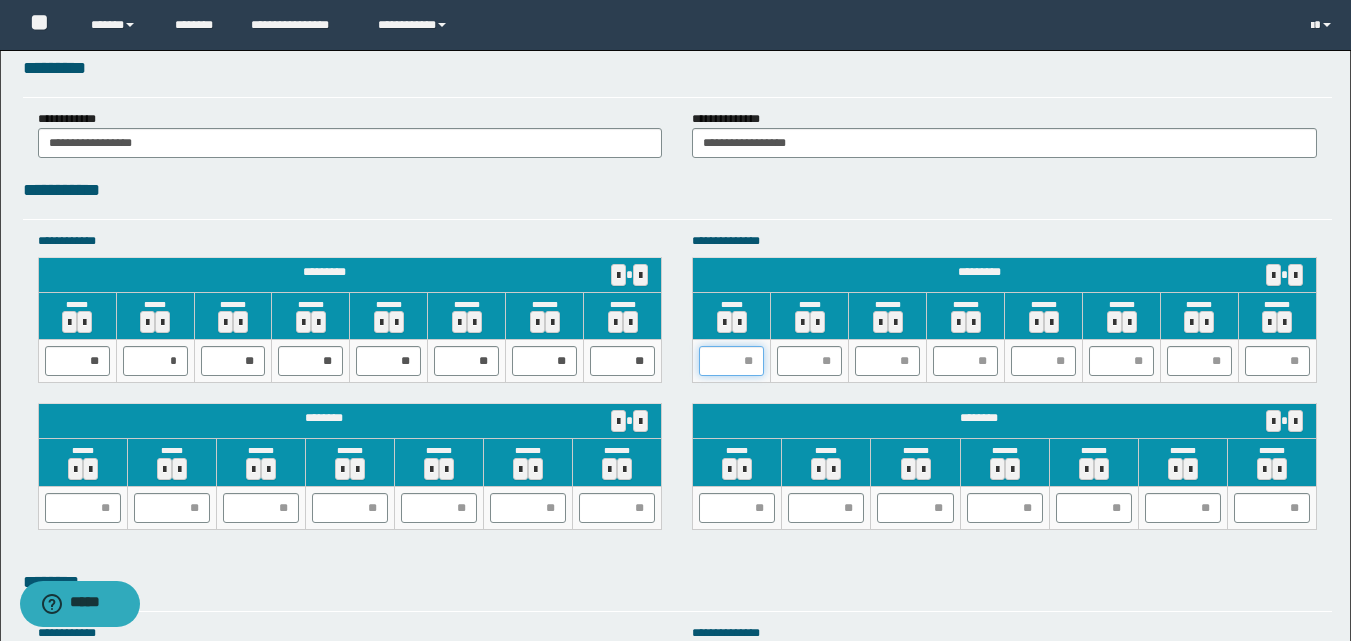 type on "*" 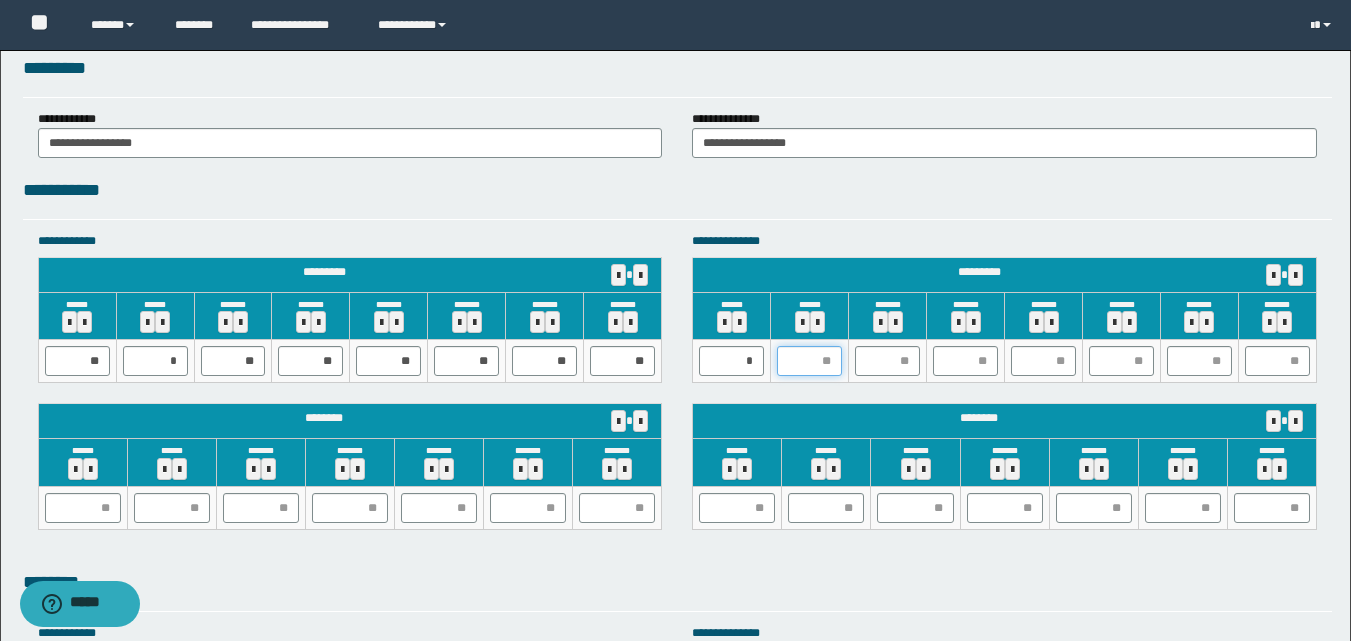 click at bounding box center (809, 361) 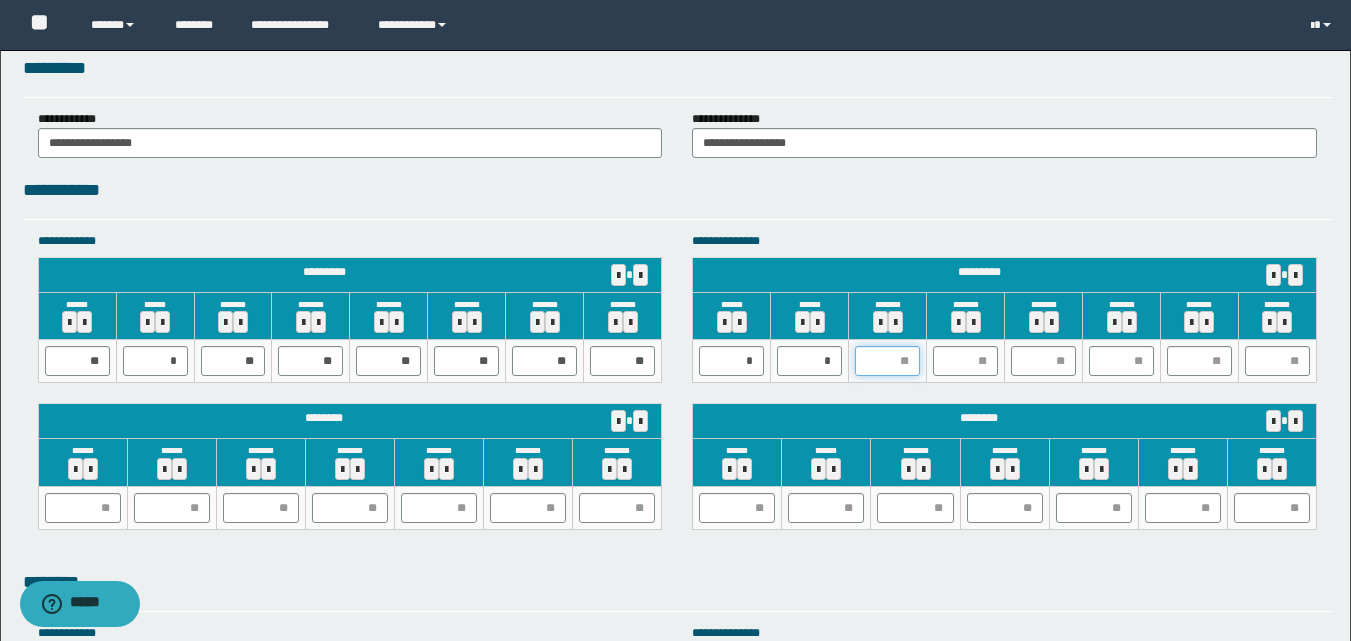 click at bounding box center (887, 361) 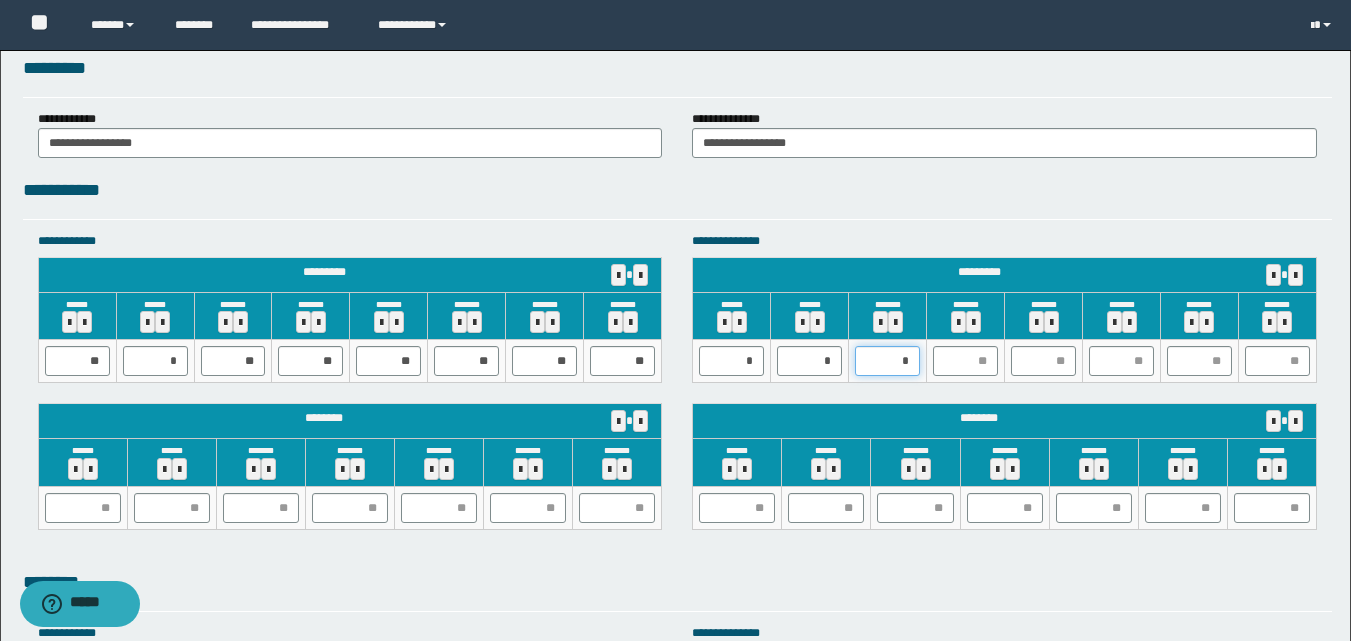 type on "**" 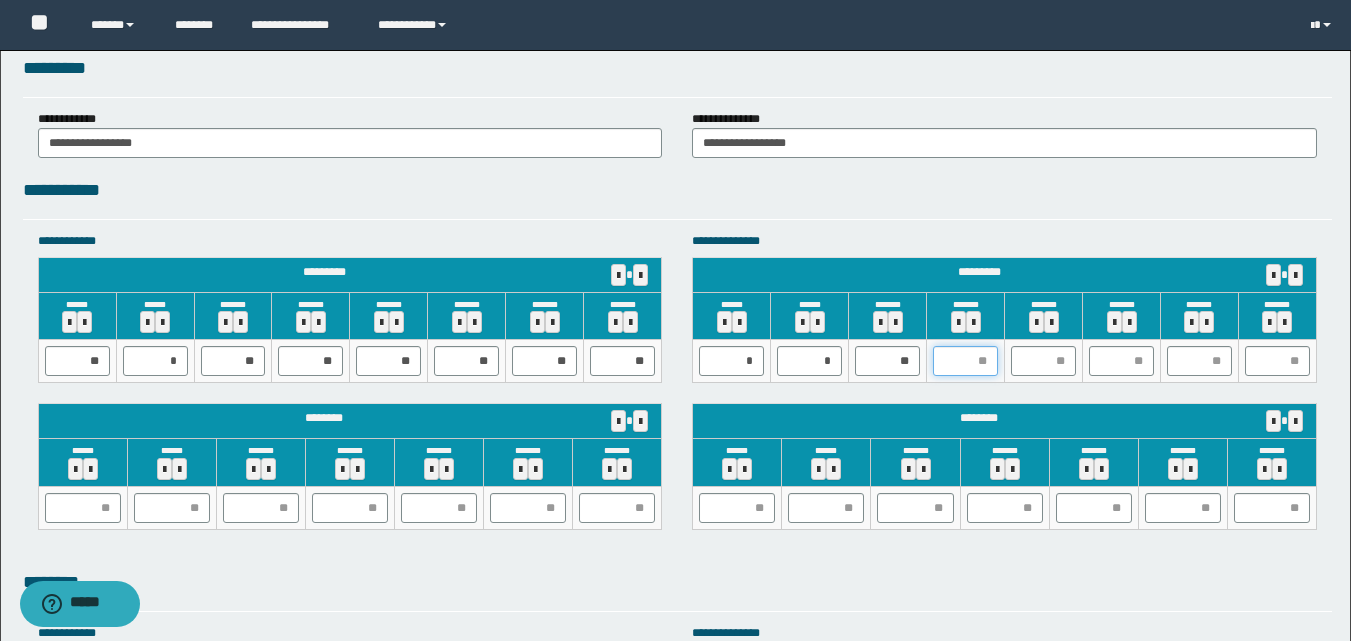 click at bounding box center [965, 361] 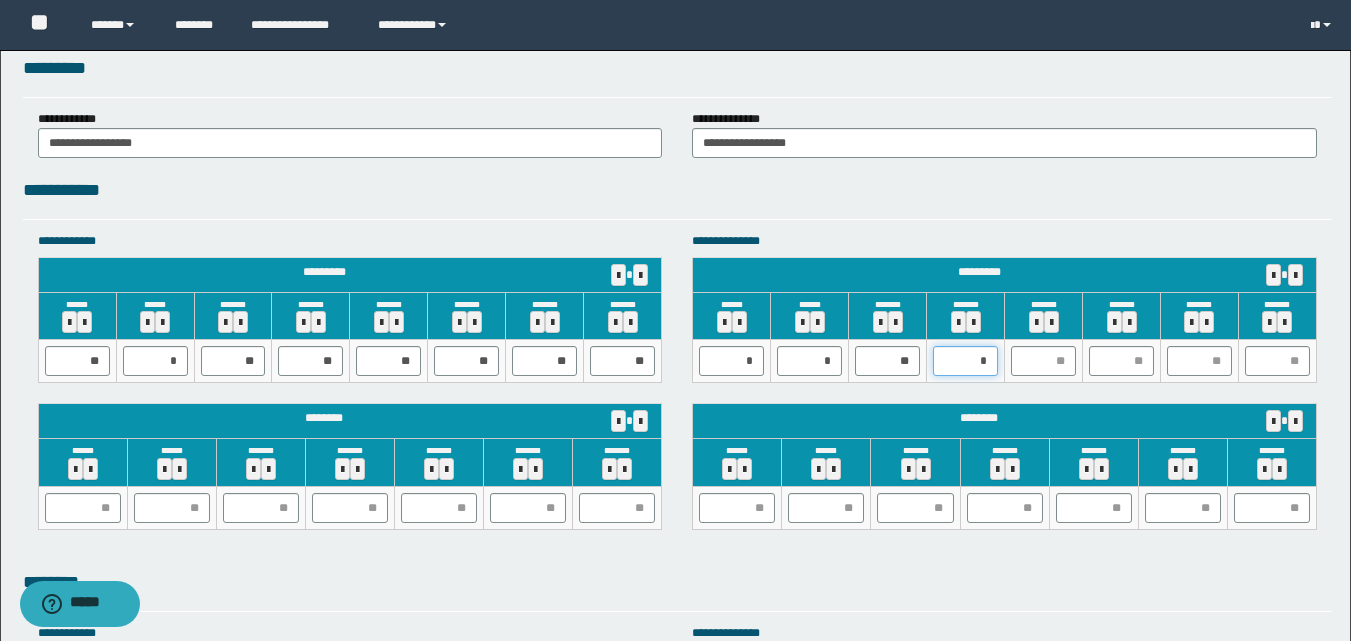 type on "**" 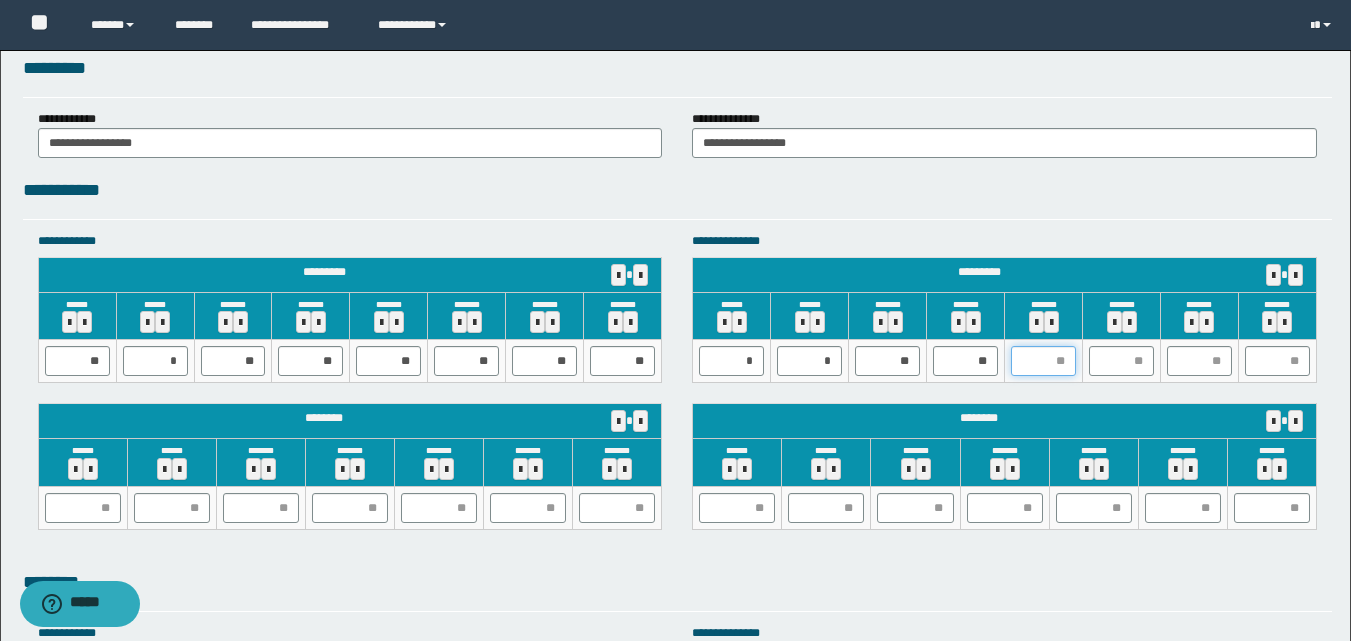 click at bounding box center [1043, 361] 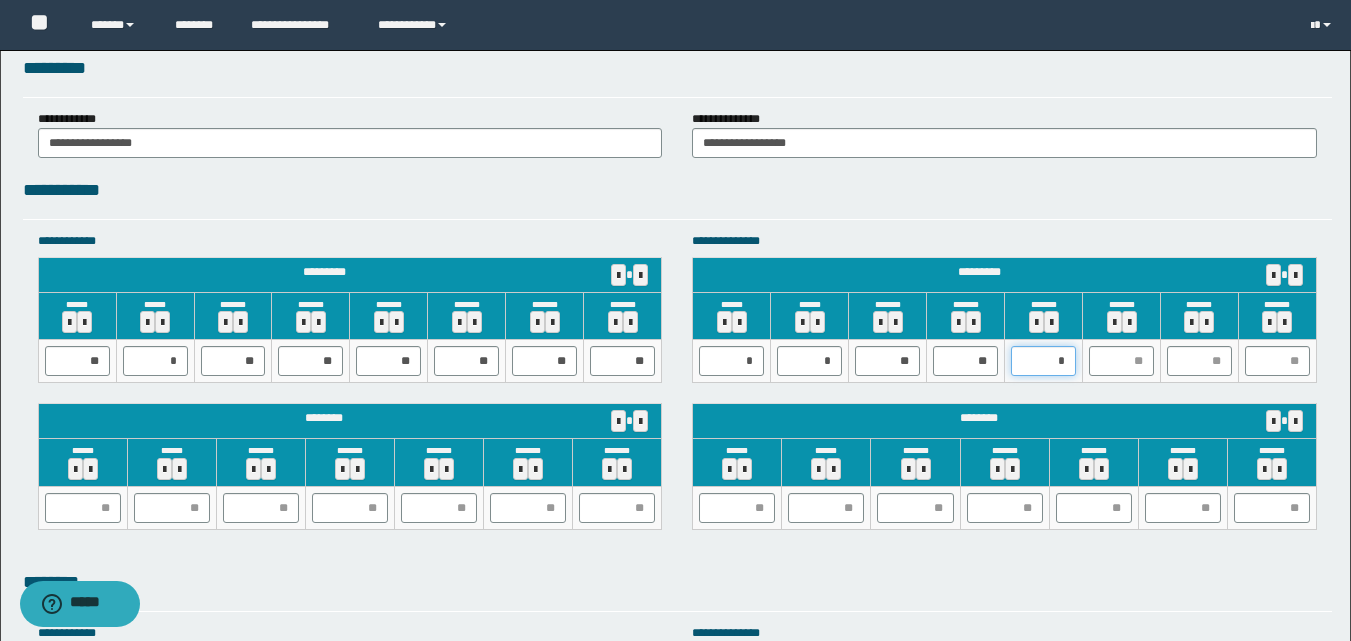 type on "**" 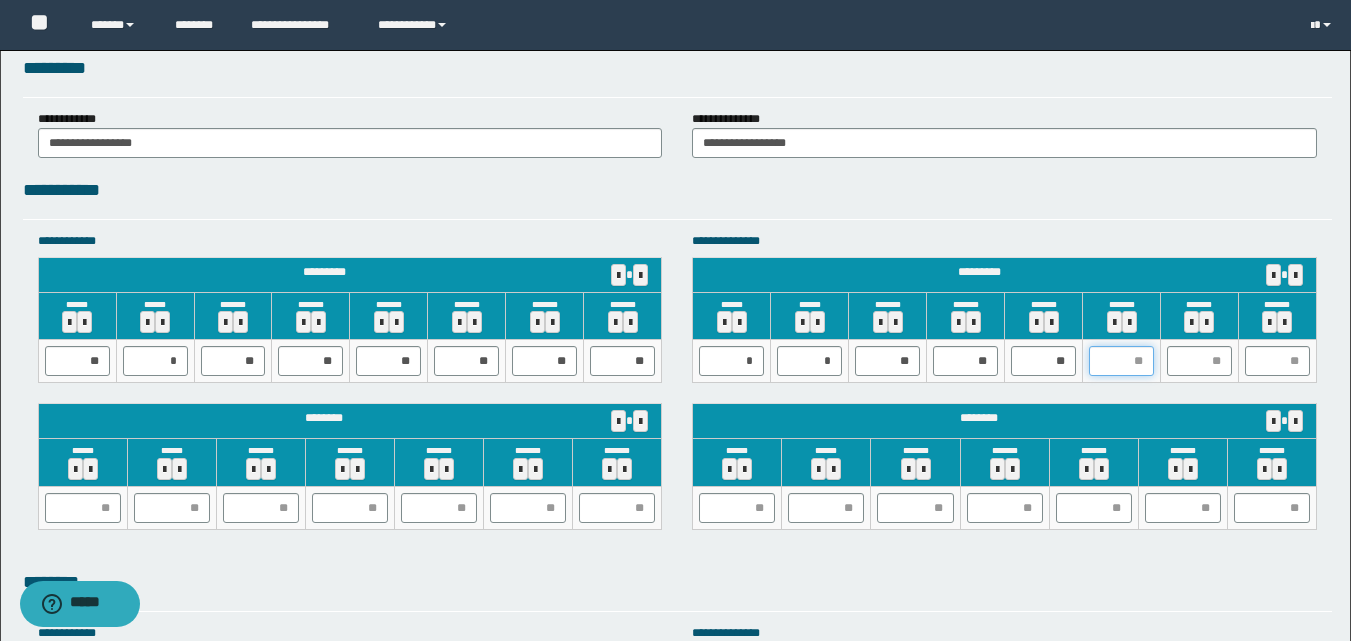 click at bounding box center (1121, 361) 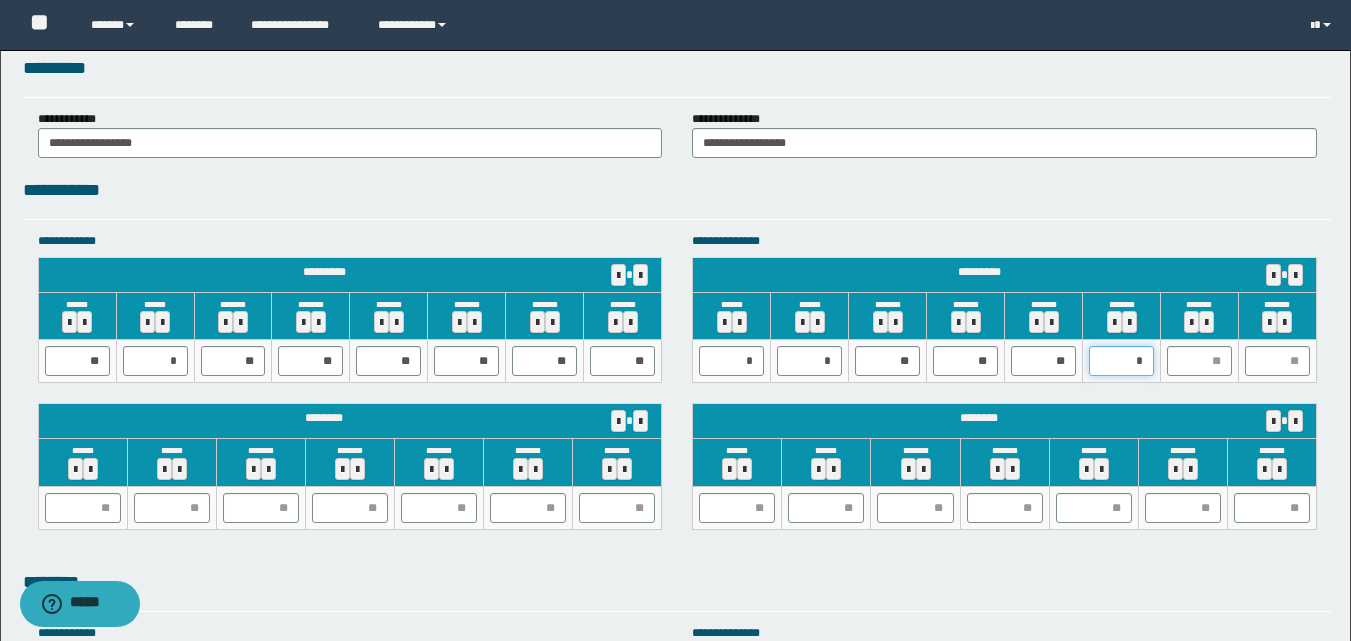 type on "**" 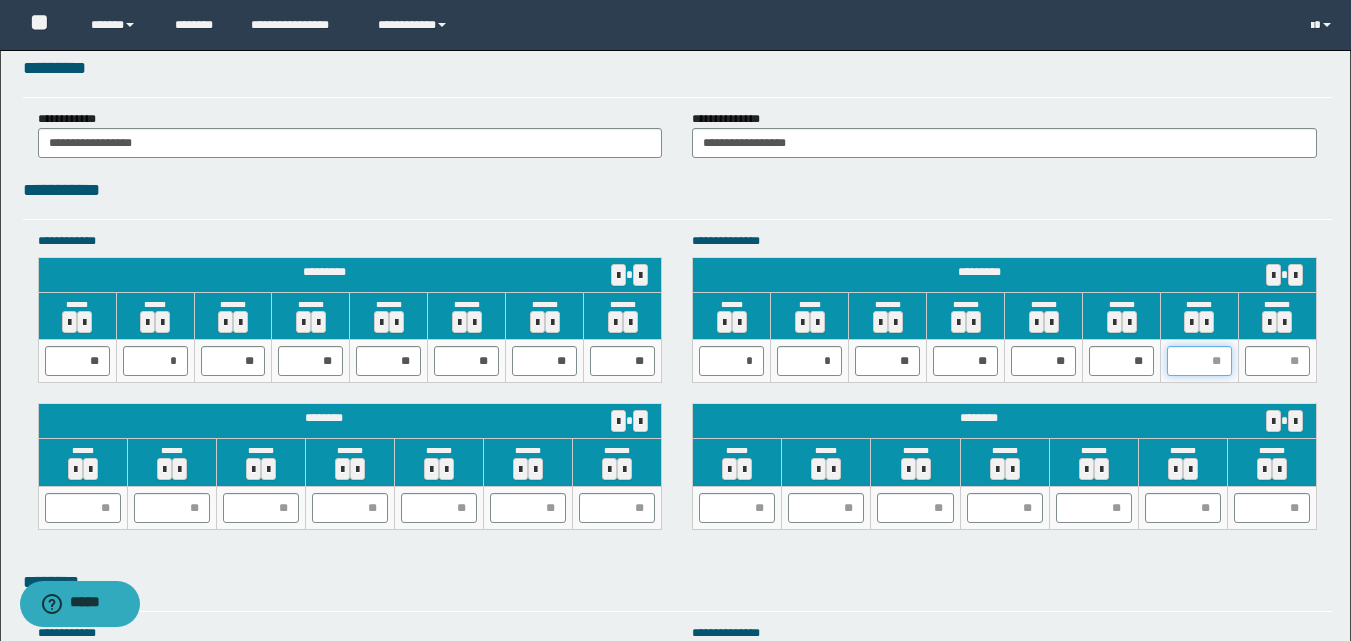 click at bounding box center [1199, 361] 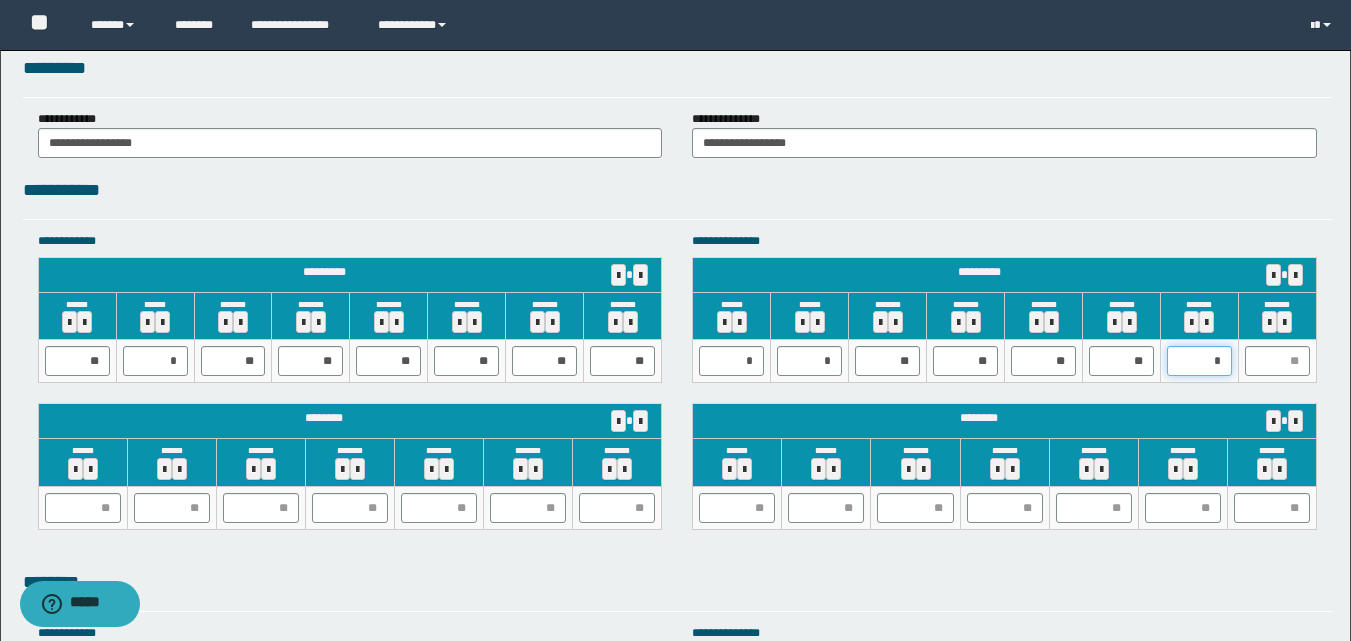 type on "**" 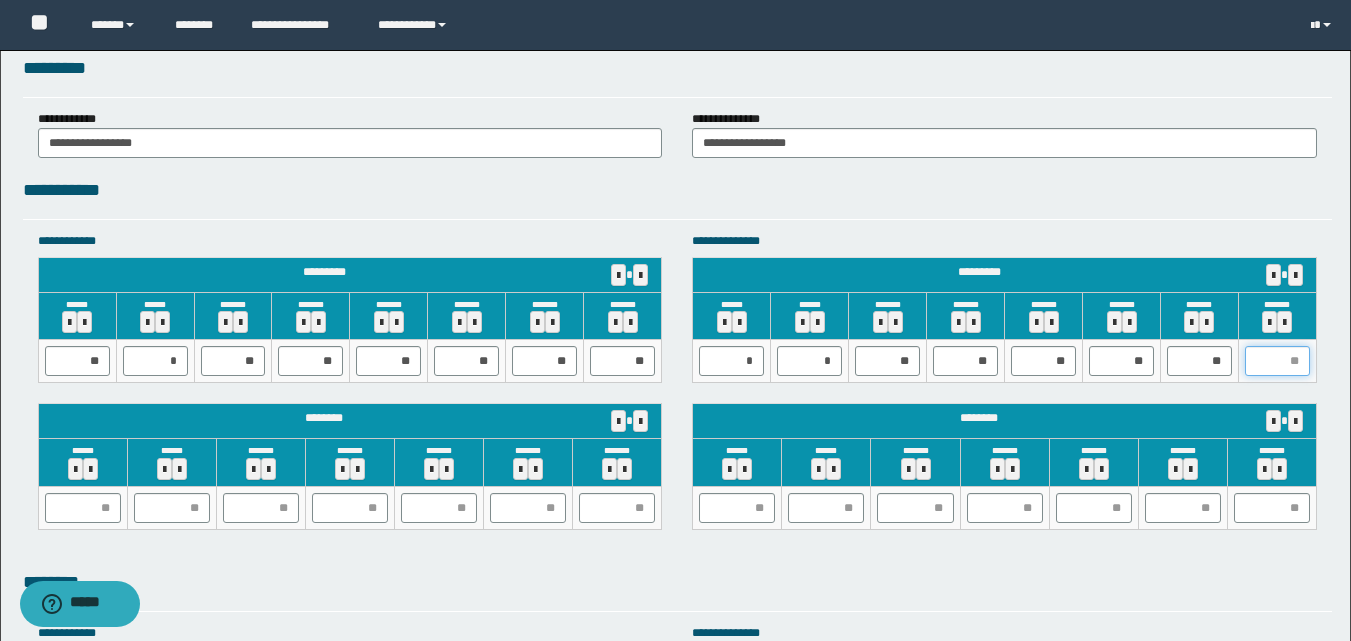 click at bounding box center (1277, 361) 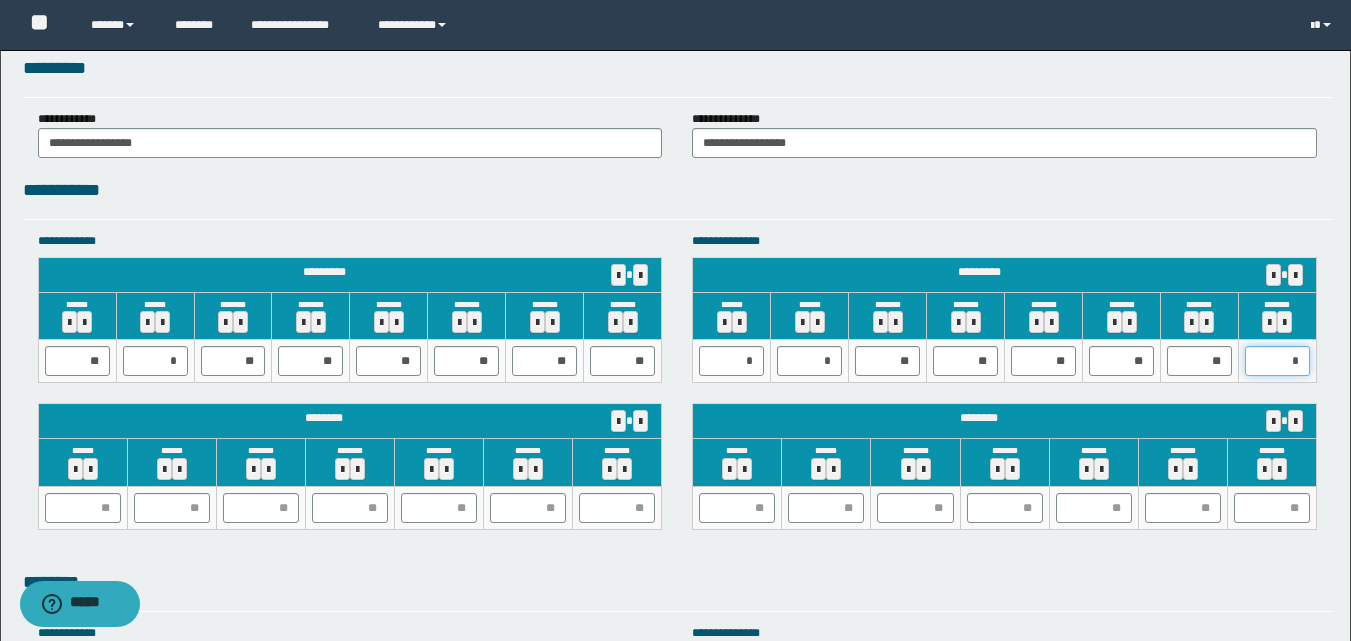 type on "**" 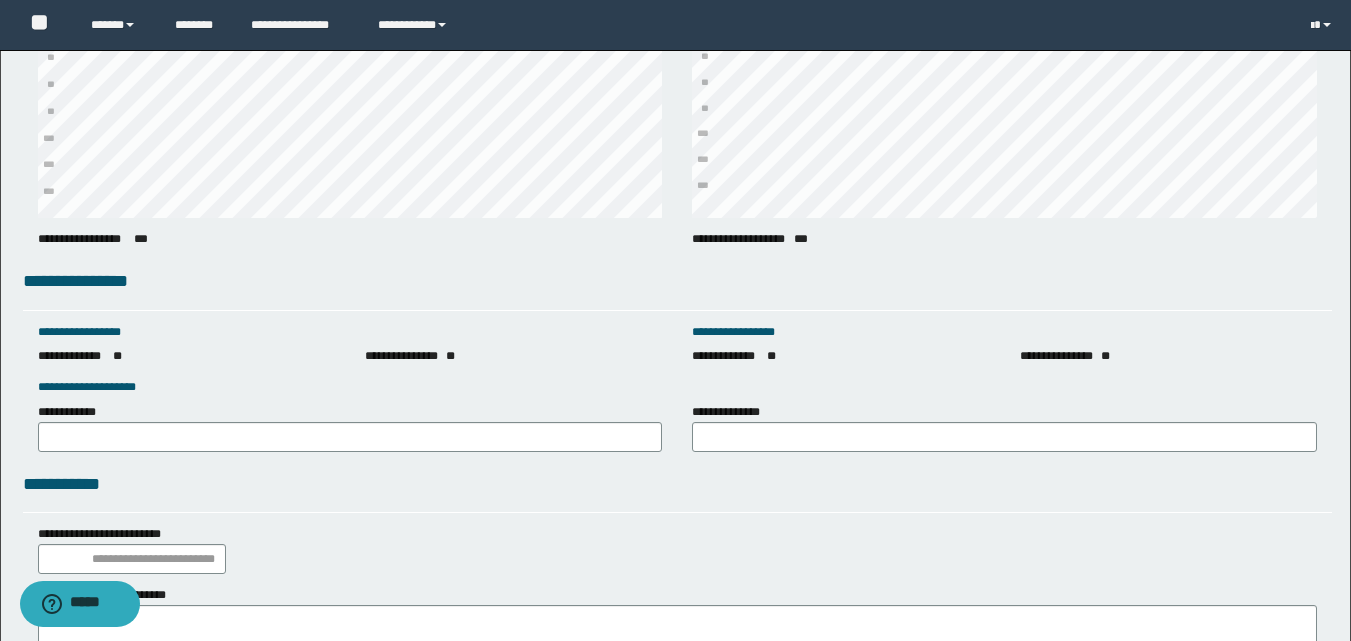 scroll, scrollTop: 2754, scrollLeft: 0, axis: vertical 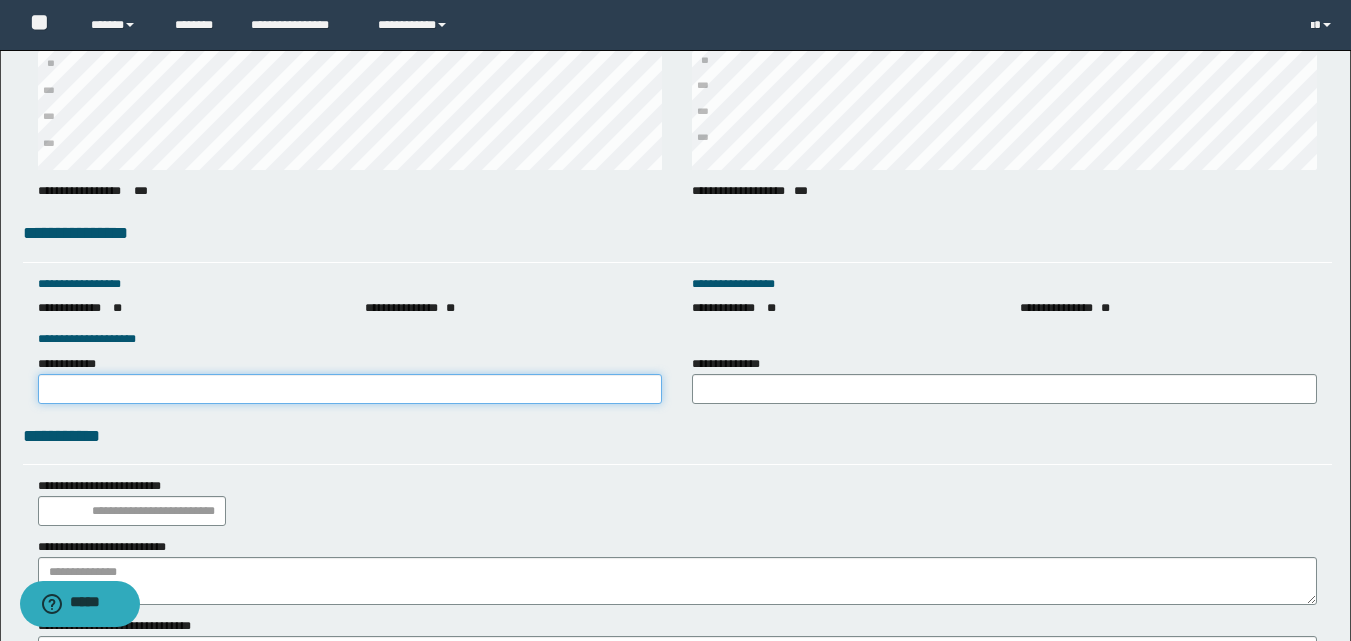 click on "**********" at bounding box center [350, 389] 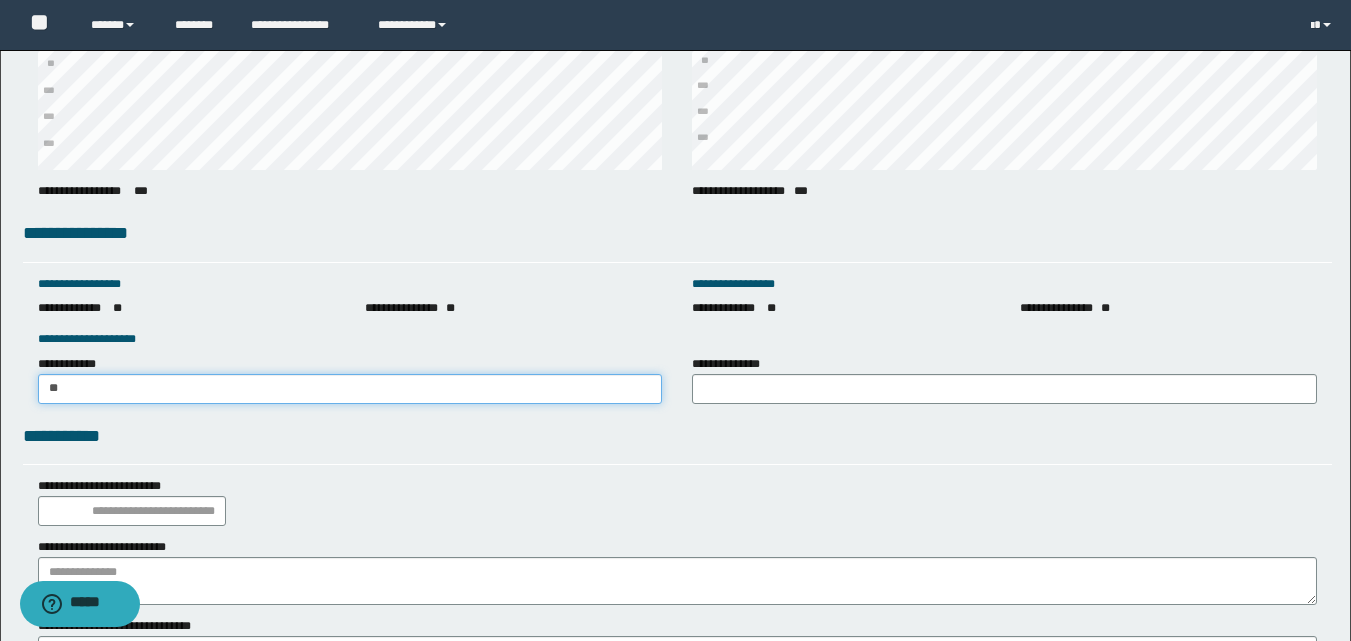 type on "*" 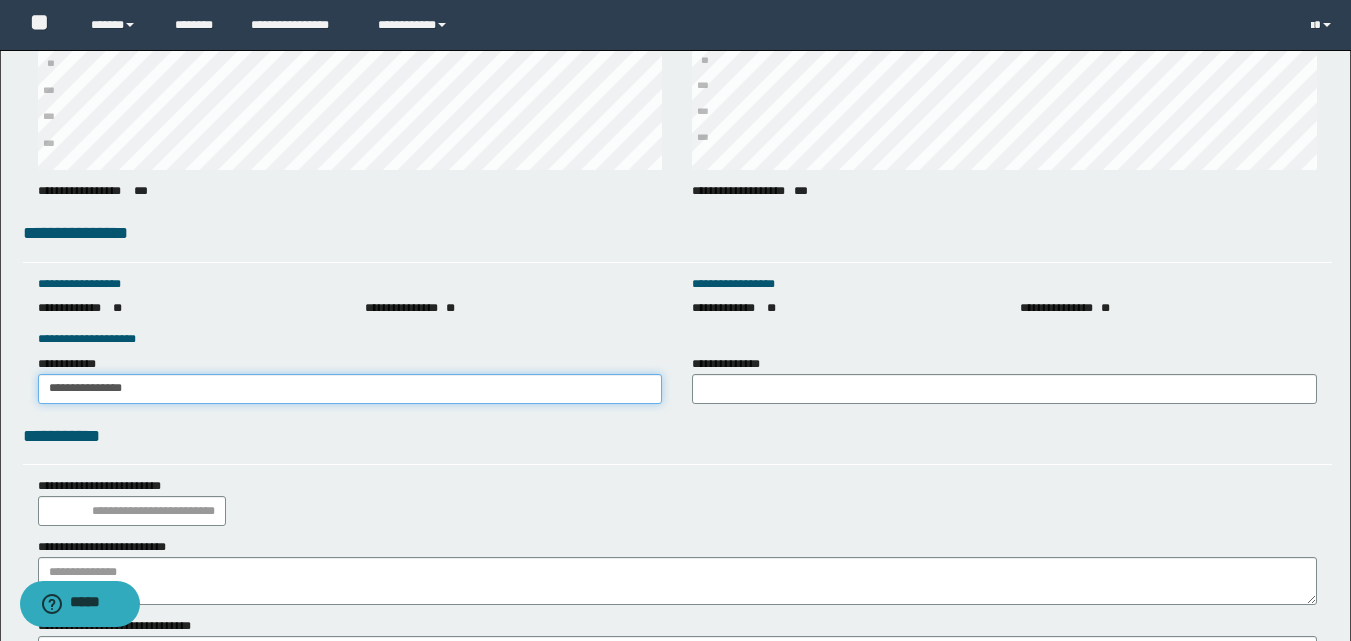 drag, startPoint x: 194, startPoint y: 392, endPoint x: 0, endPoint y: 376, distance: 194.65868 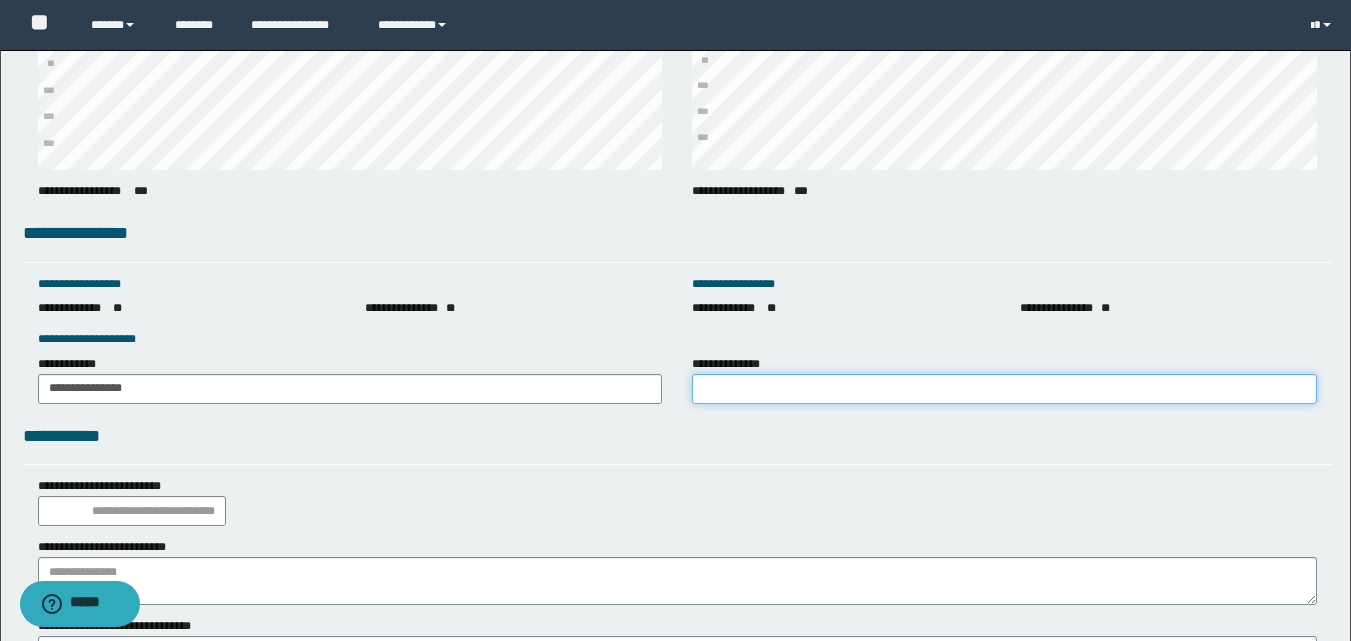 click on "**********" at bounding box center (1004, 389) 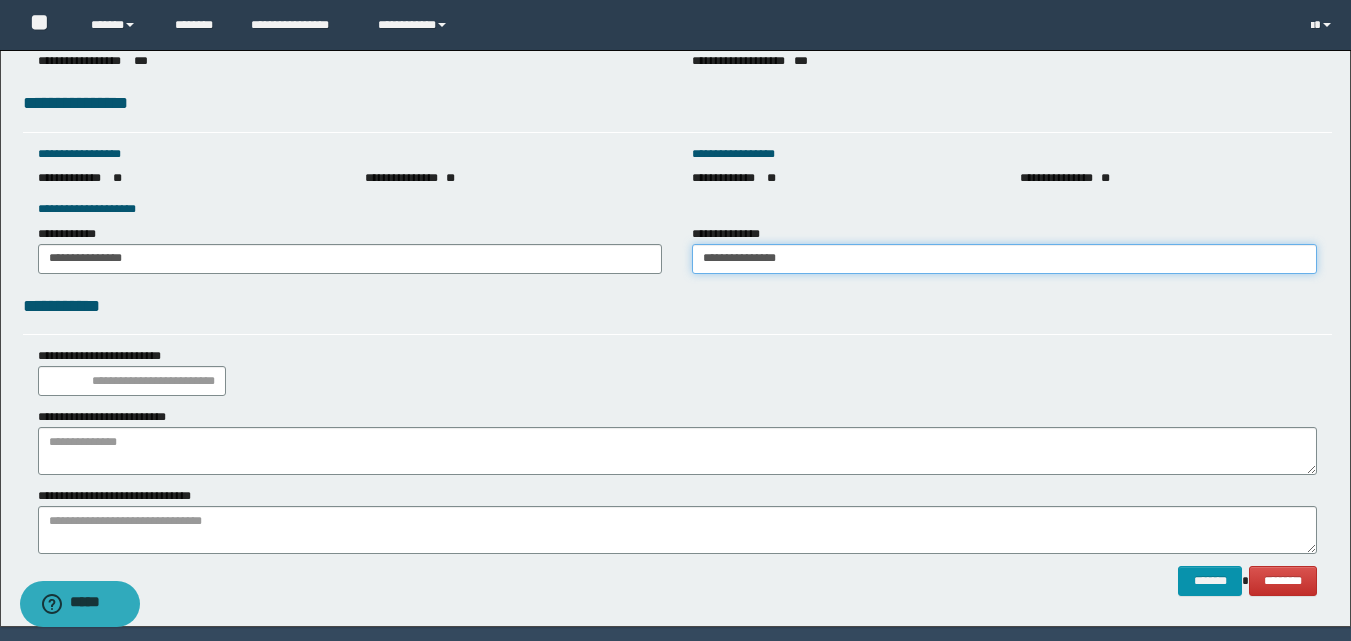 scroll, scrollTop: 2890, scrollLeft: 0, axis: vertical 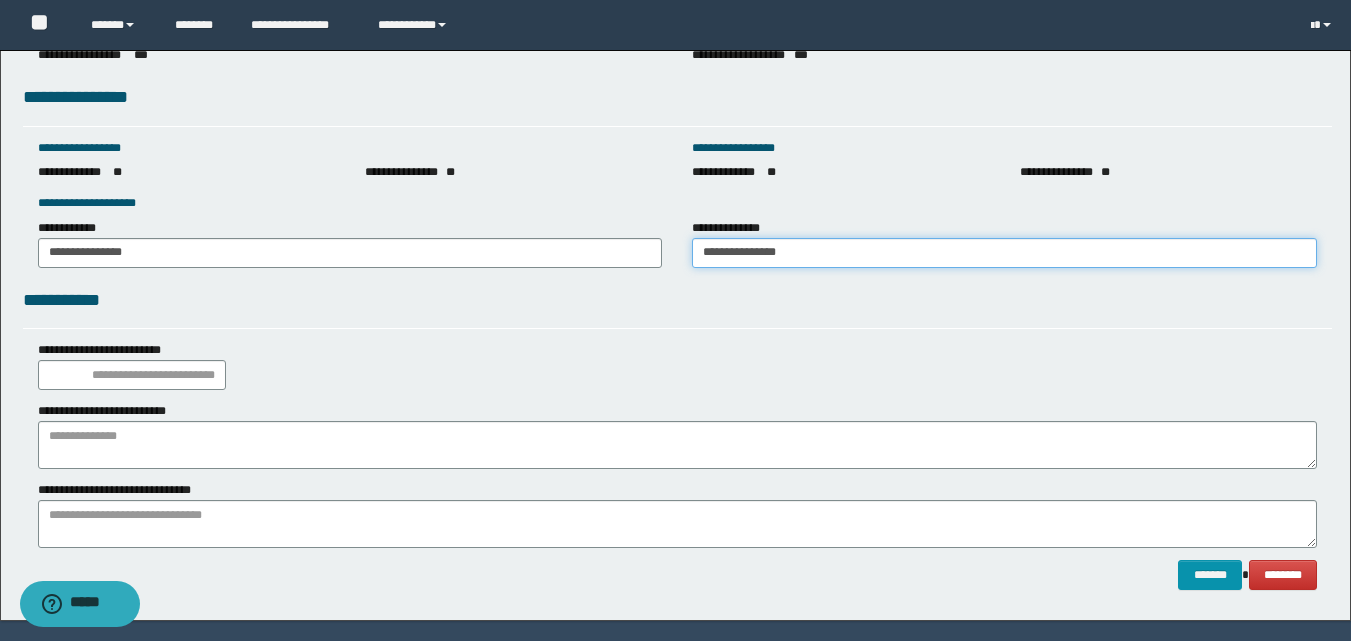 type on "**********" 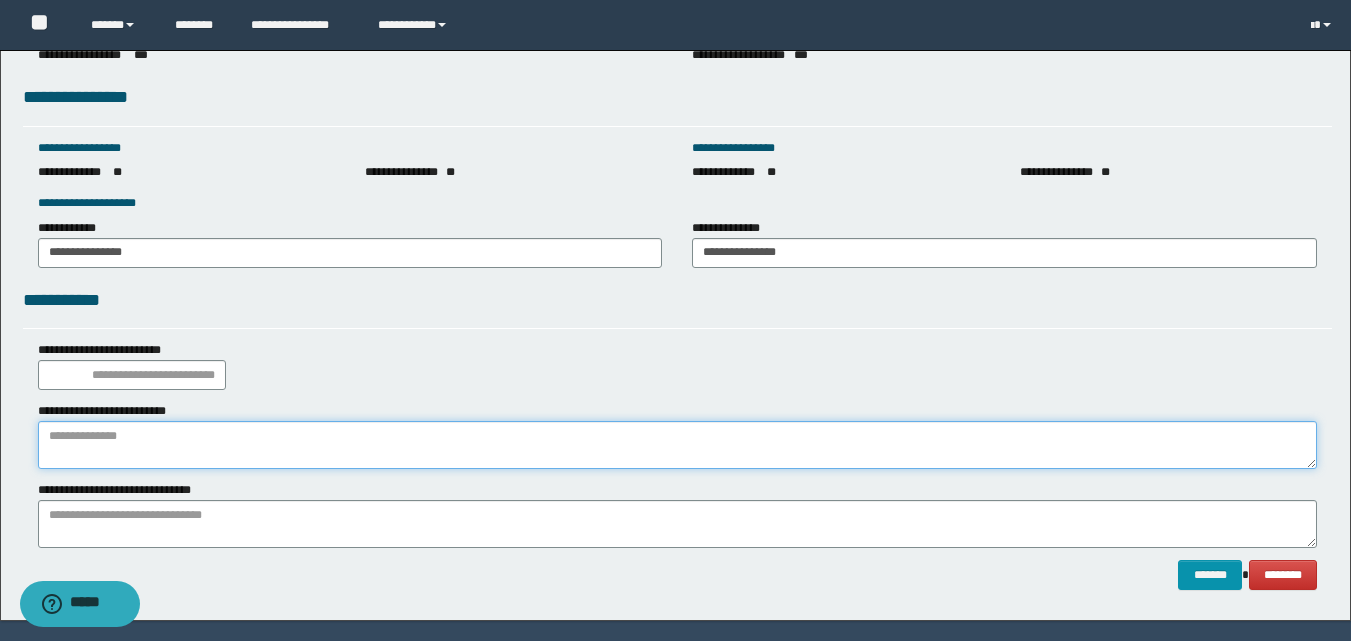 click at bounding box center [677, 445] 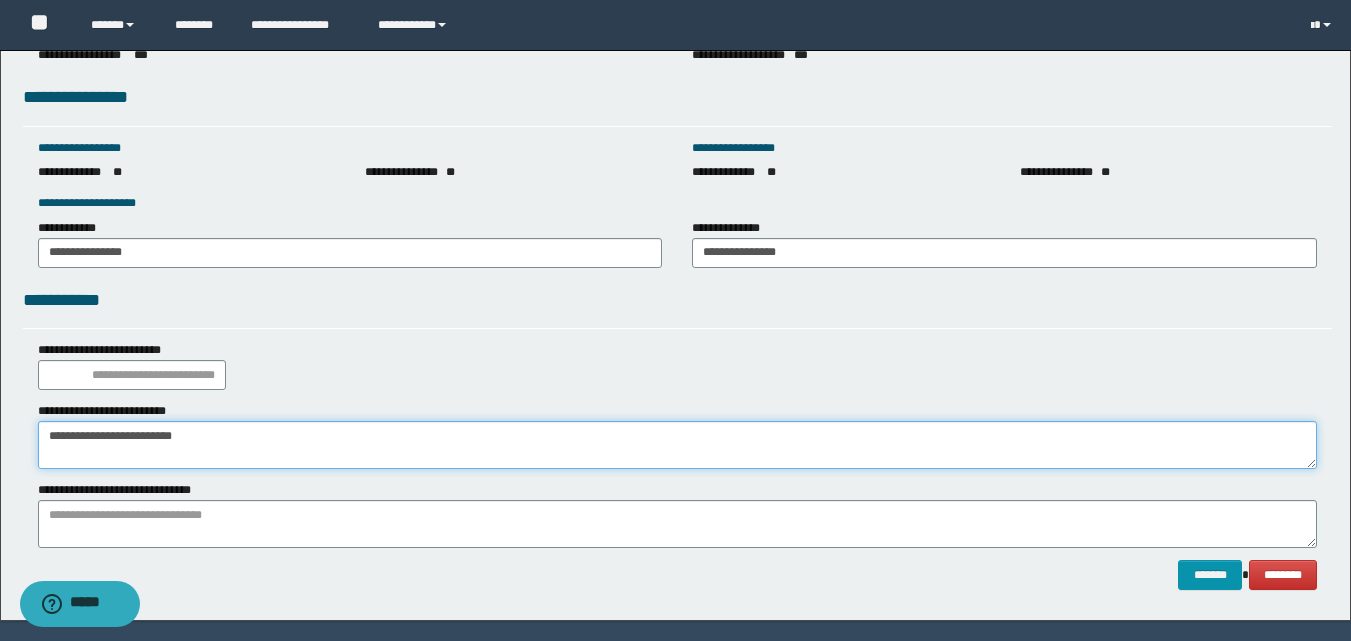 type on "**********" 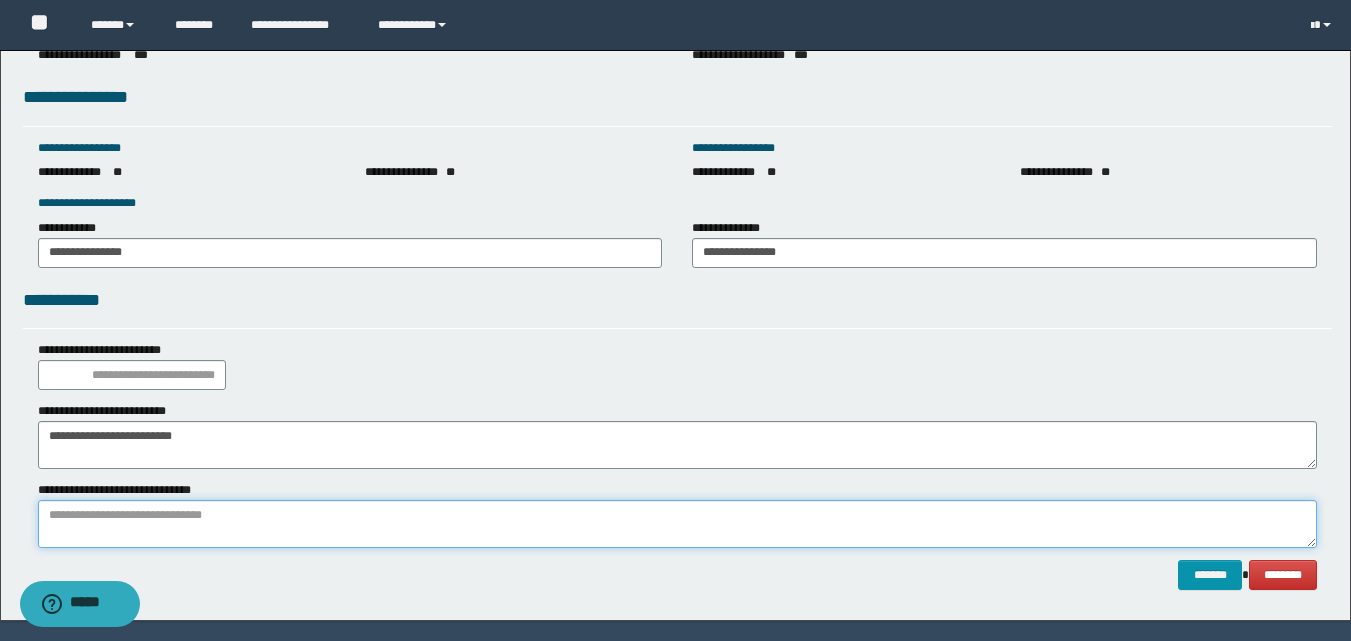 click at bounding box center [677, 524] 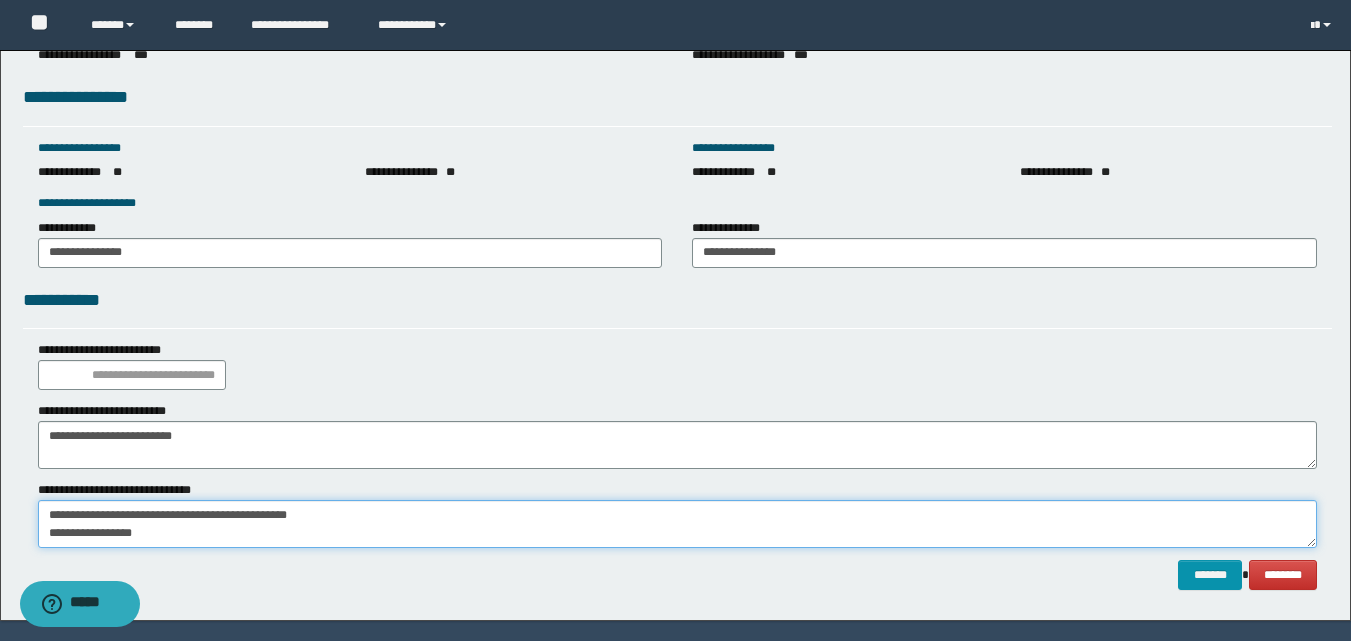 scroll, scrollTop: 0, scrollLeft: 0, axis: both 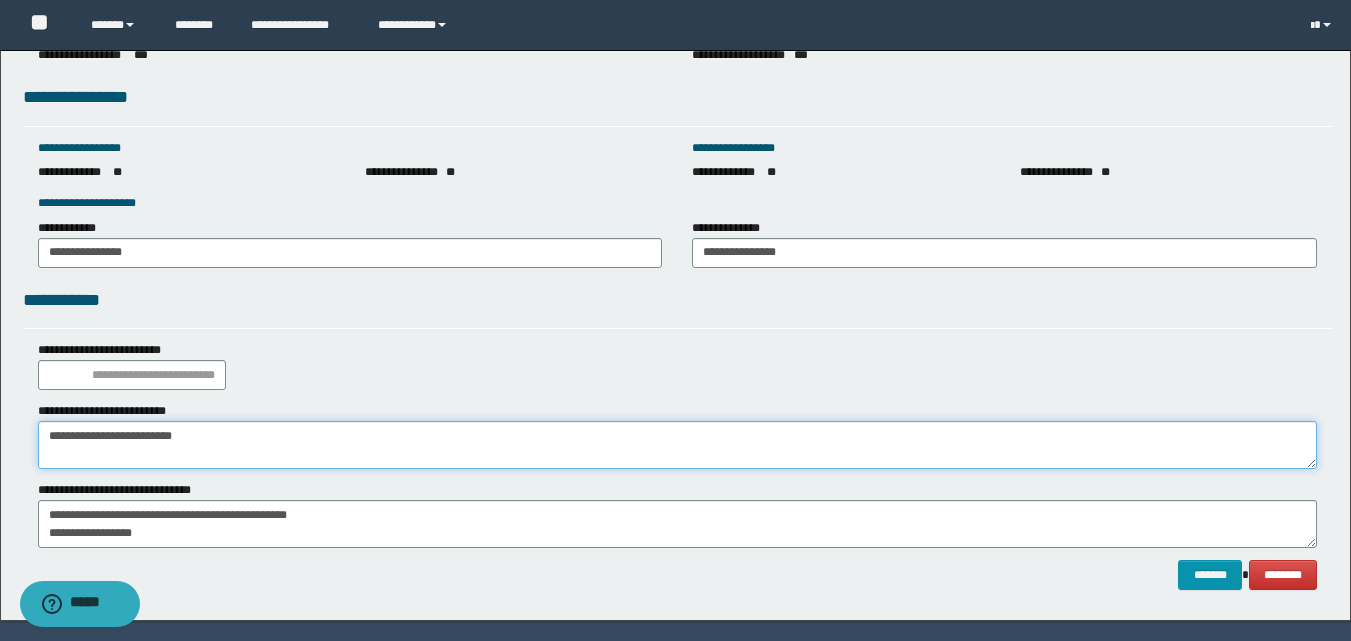 drag, startPoint x: 249, startPoint y: 444, endPoint x: 30, endPoint y: 443, distance: 219.00229 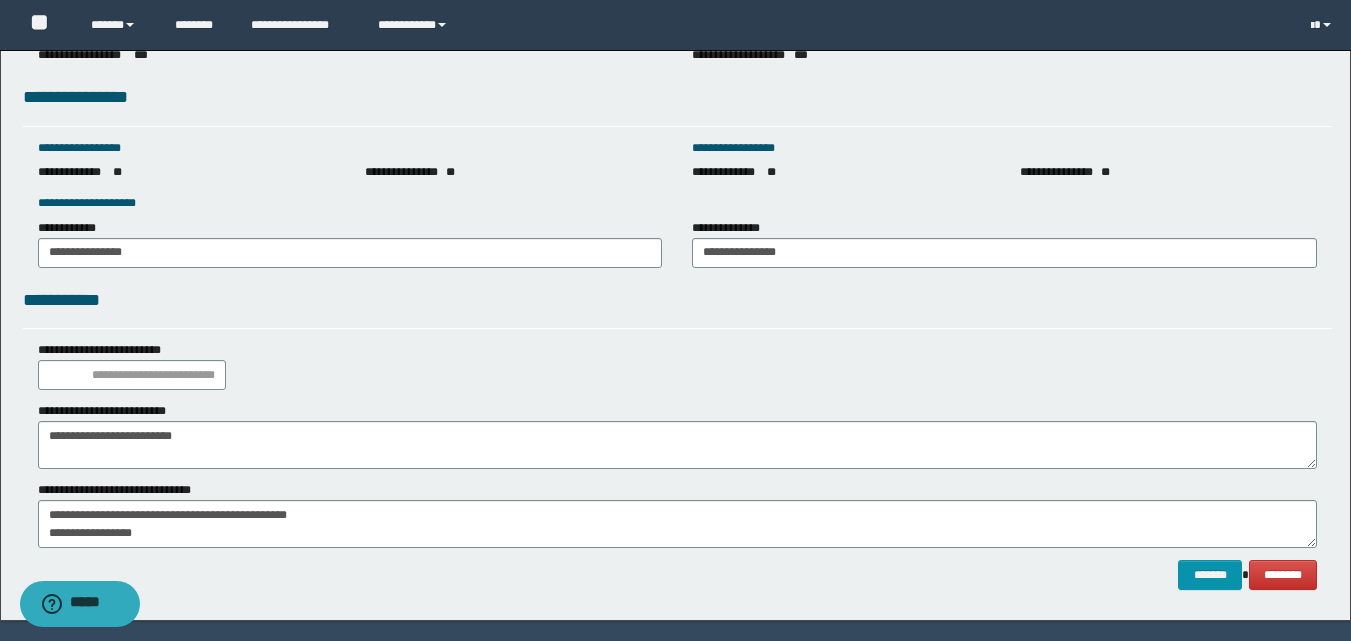 click on "**********" at bounding box center [675, -1110] 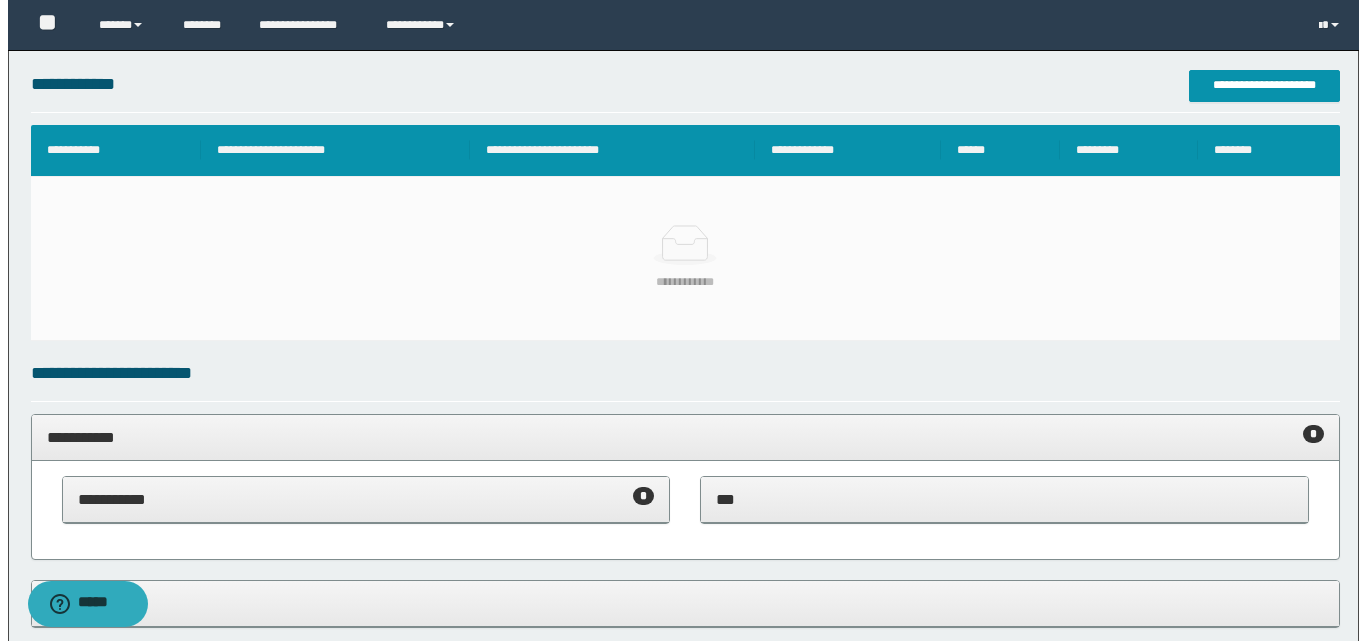 scroll, scrollTop: 441, scrollLeft: 0, axis: vertical 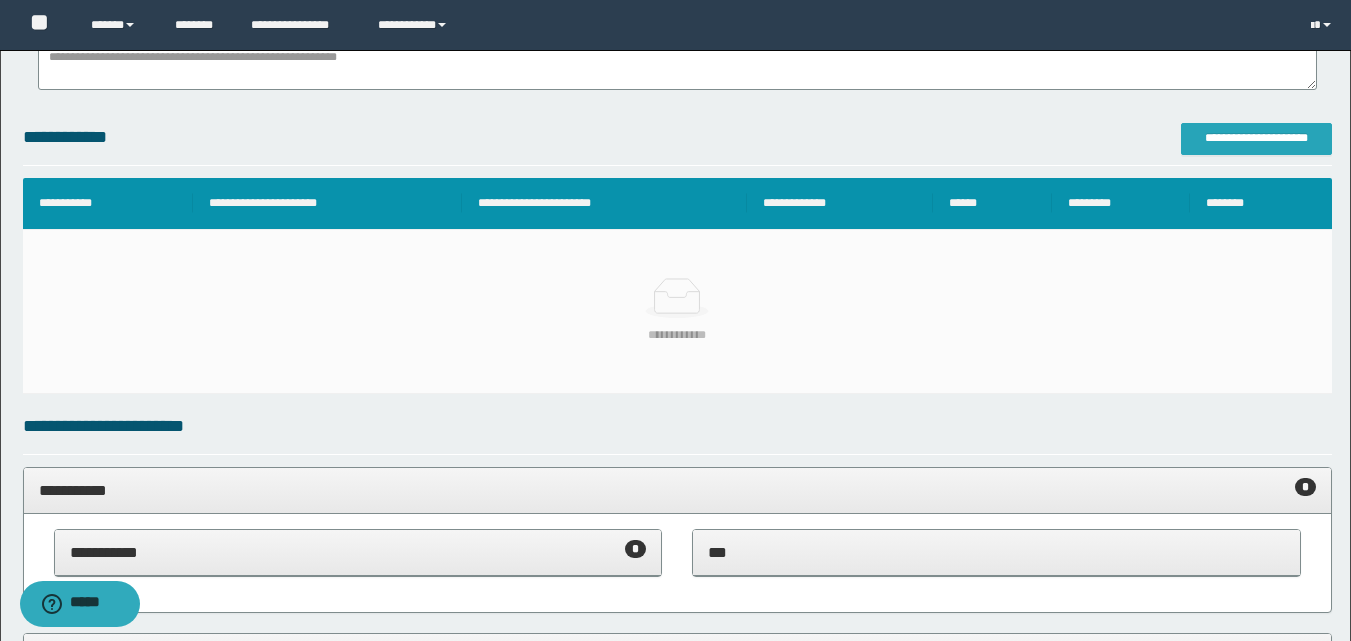click on "**********" at bounding box center (1256, 138) 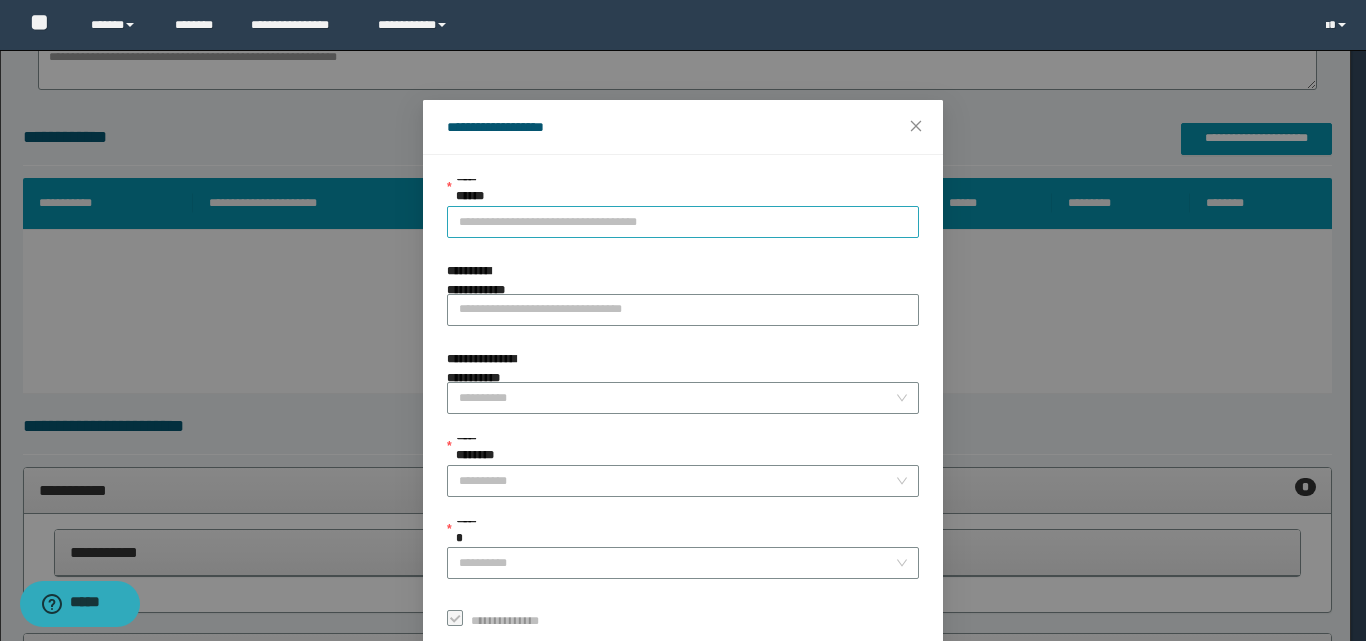 click on "**********" at bounding box center [683, 222] 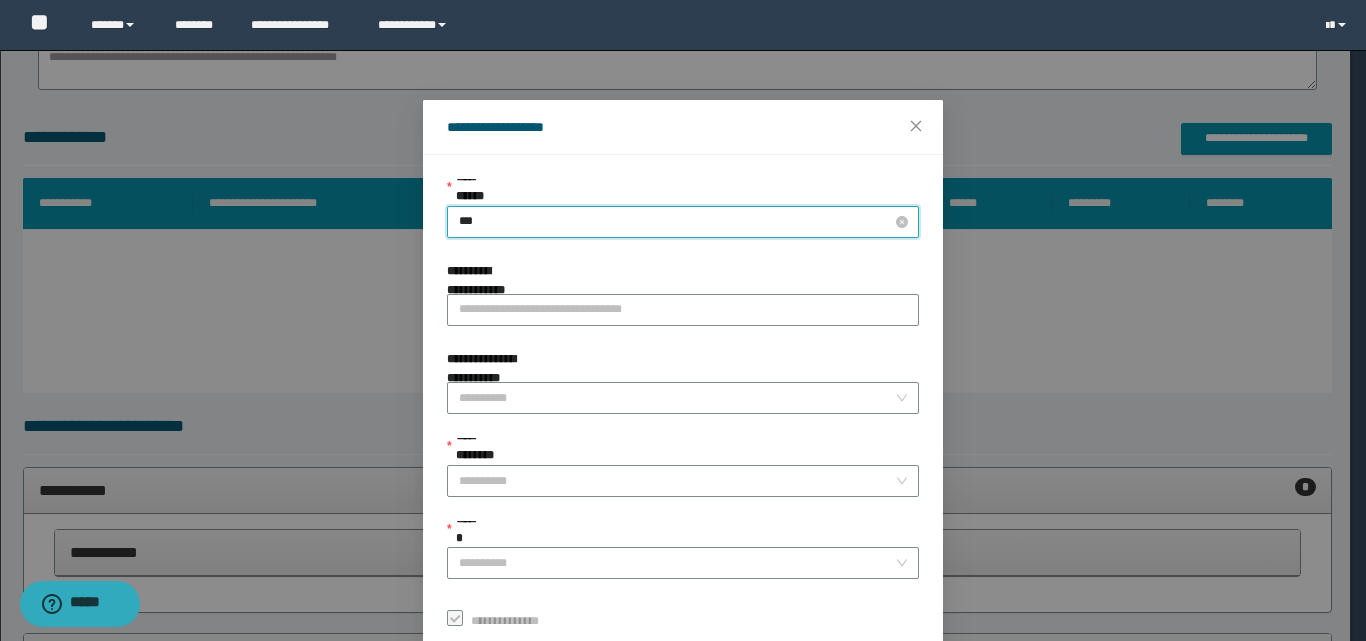 type on "****" 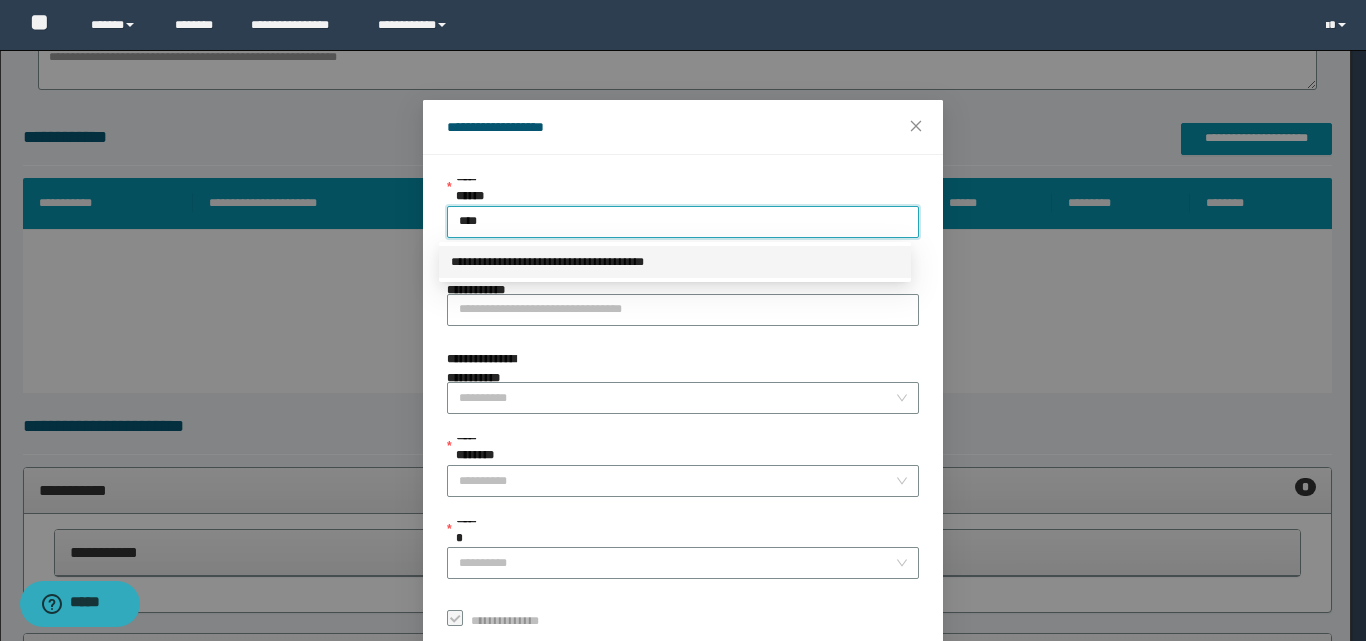 click on "**********" at bounding box center (675, 262) 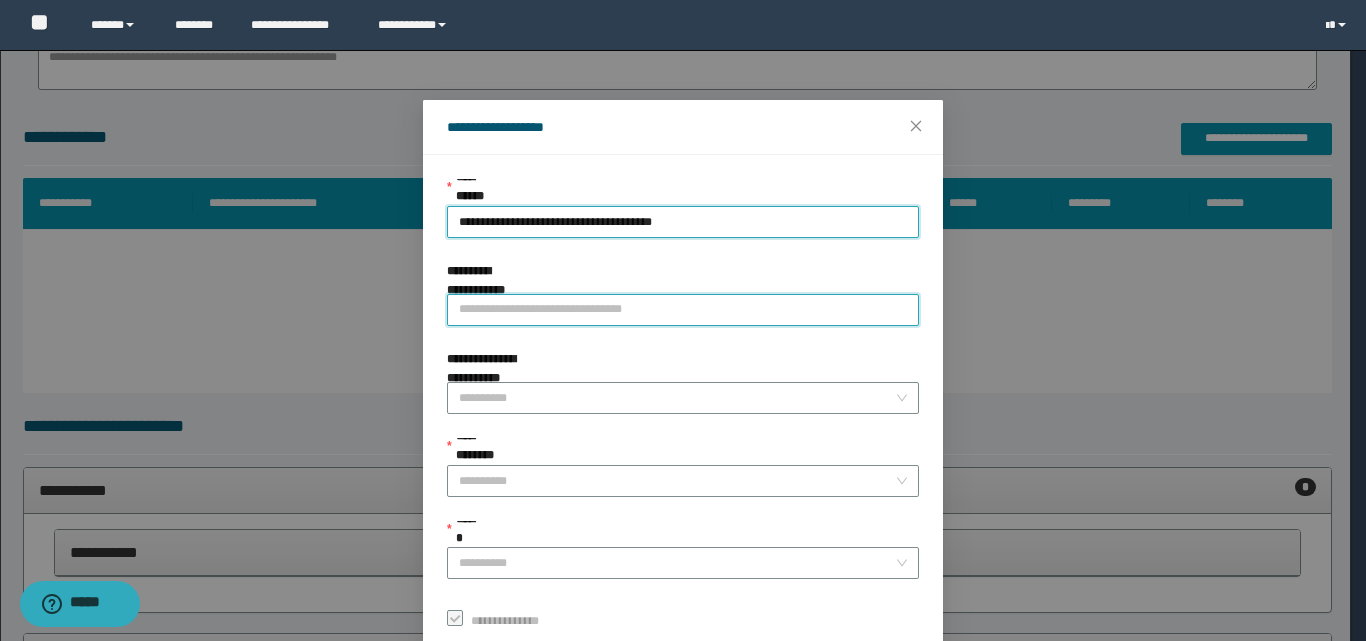 click on "**********" at bounding box center [683, 310] 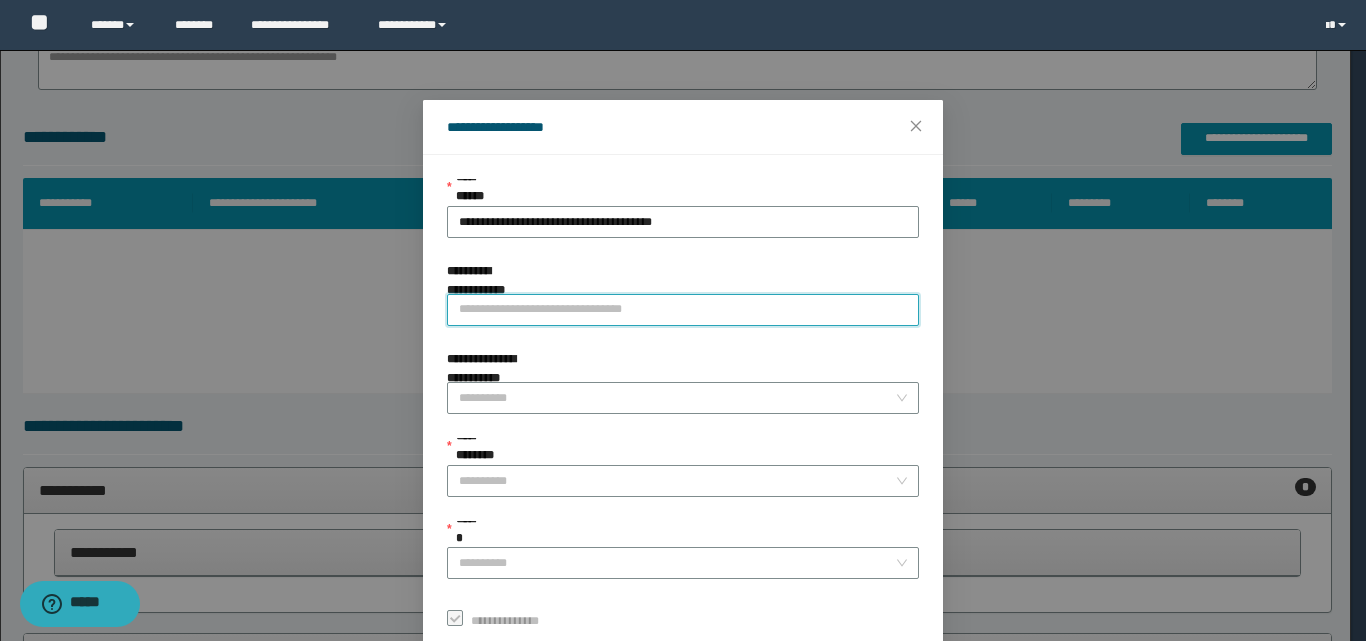 paste on "**********" 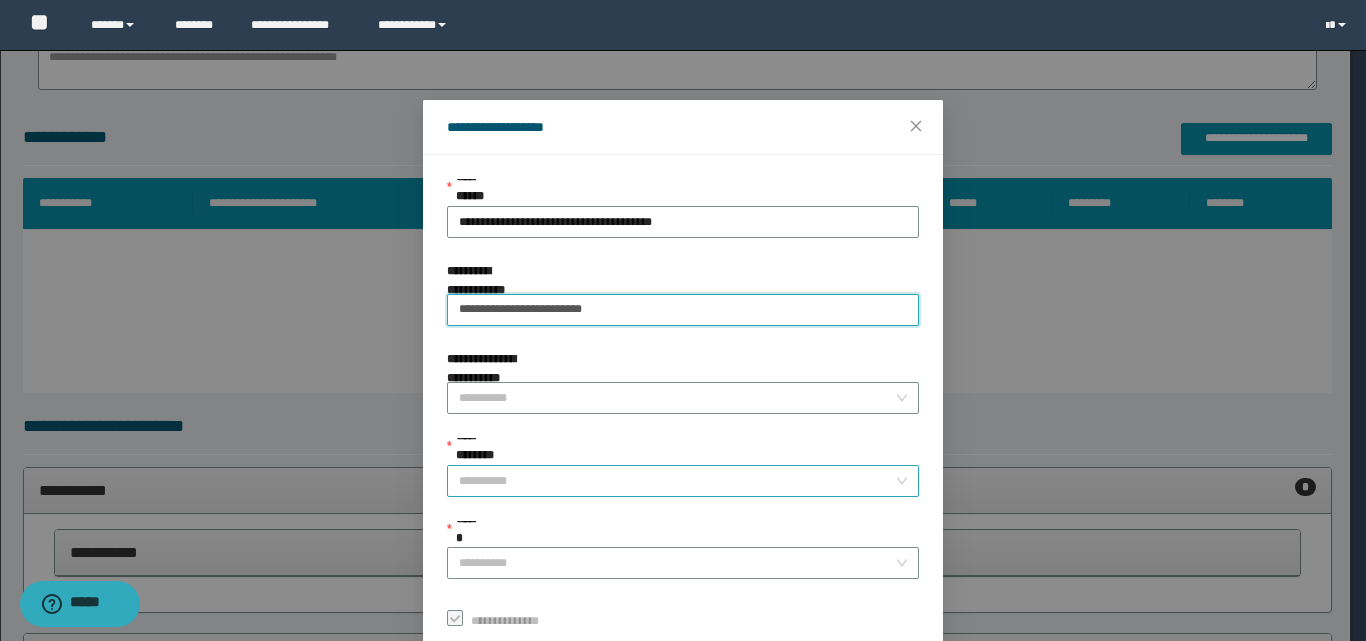 type on "**********" 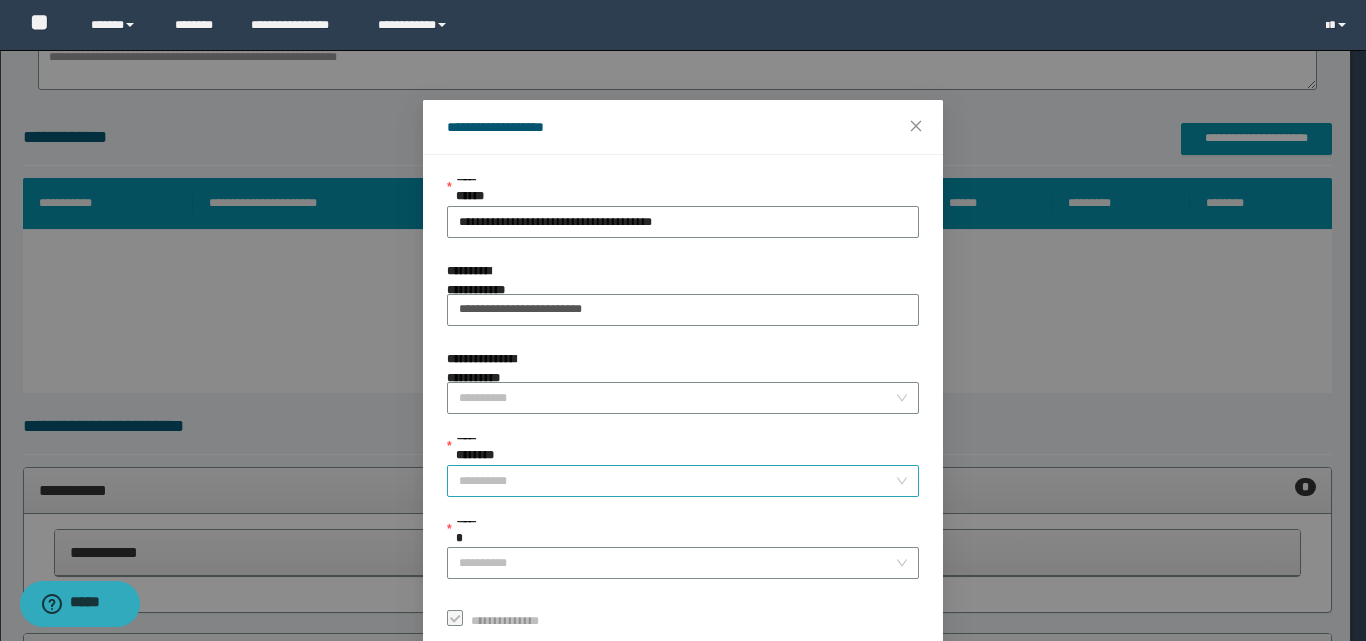 click on "**********" at bounding box center (677, 481) 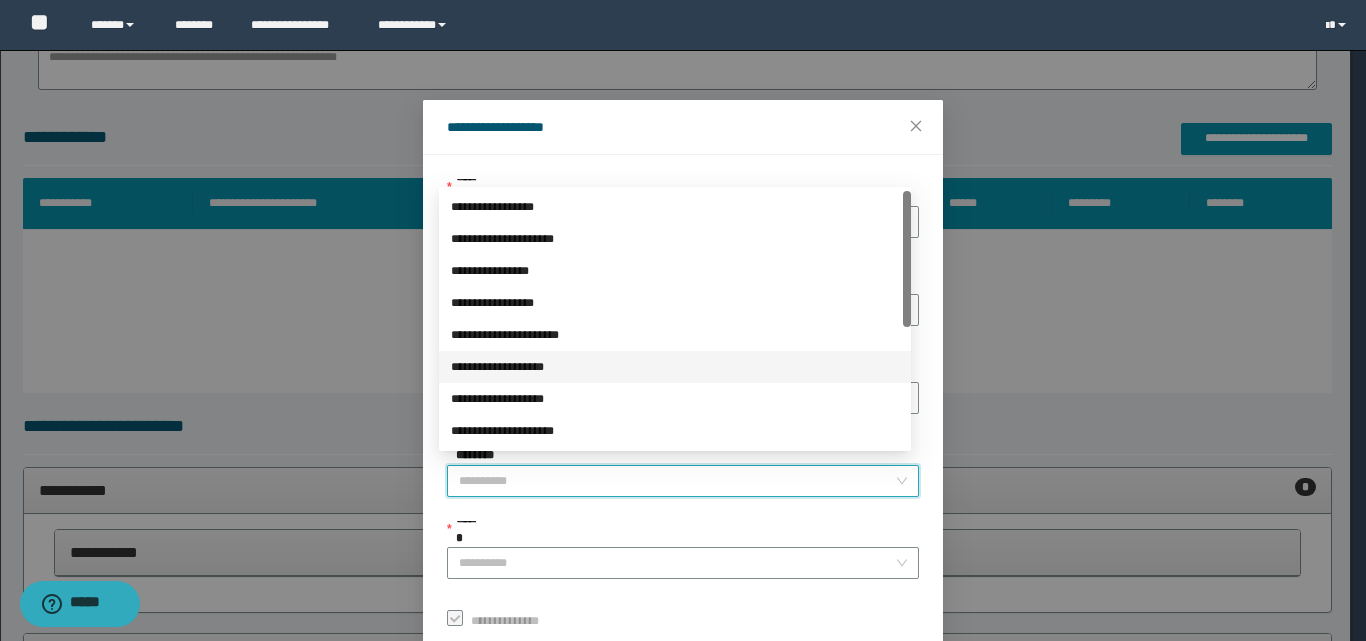 scroll, scrollTop: 111, scrollLeft: 0, axis: vertical 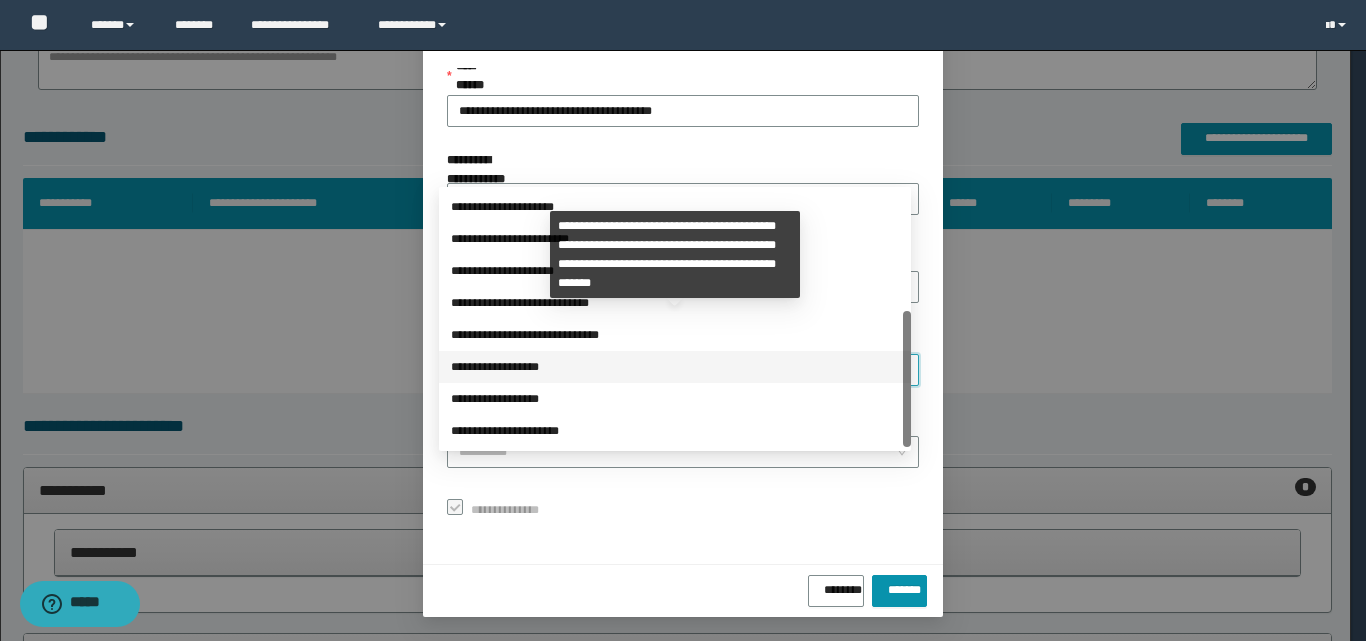 click on "**********" at bounding box center (675, 367) 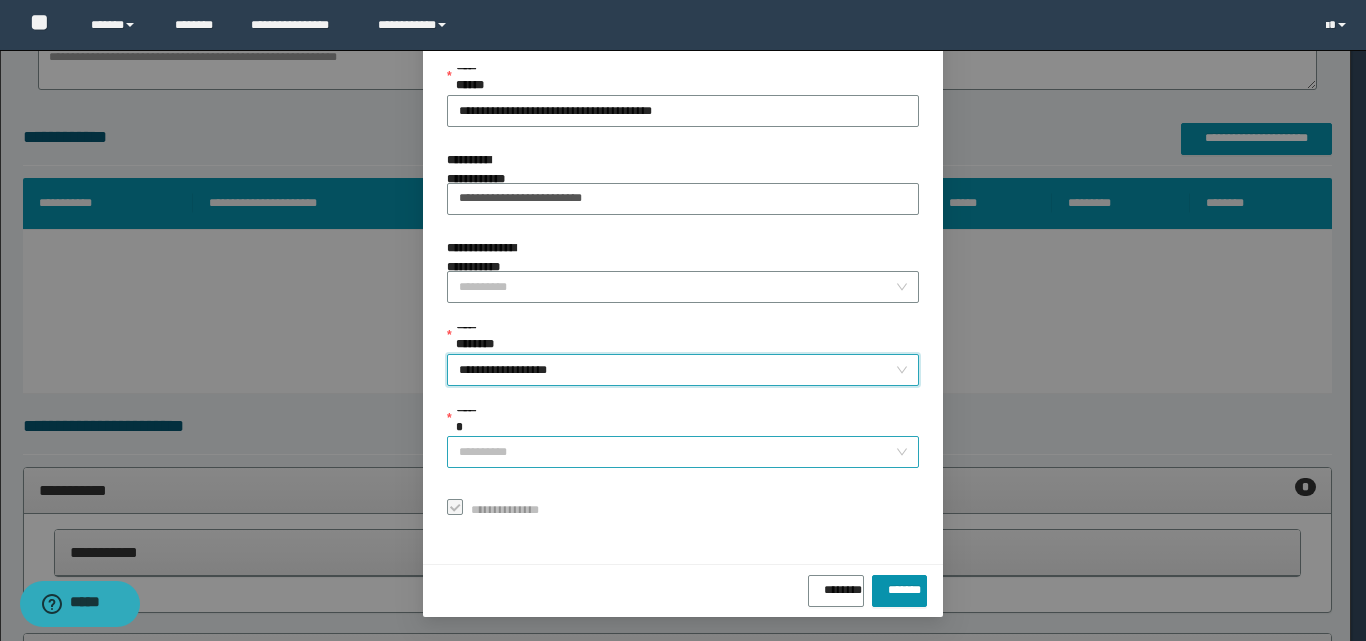 click on "******" at bounding box center [677, 452] 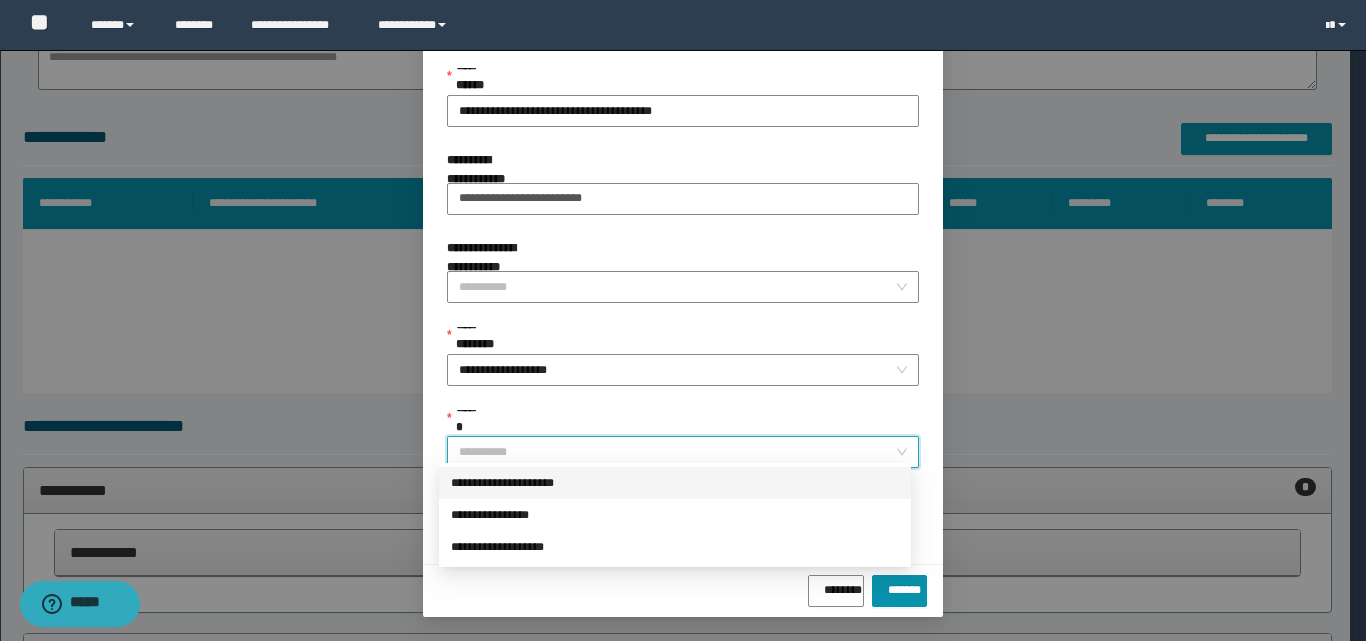 click on "**********" at bounding box center (675, 483) 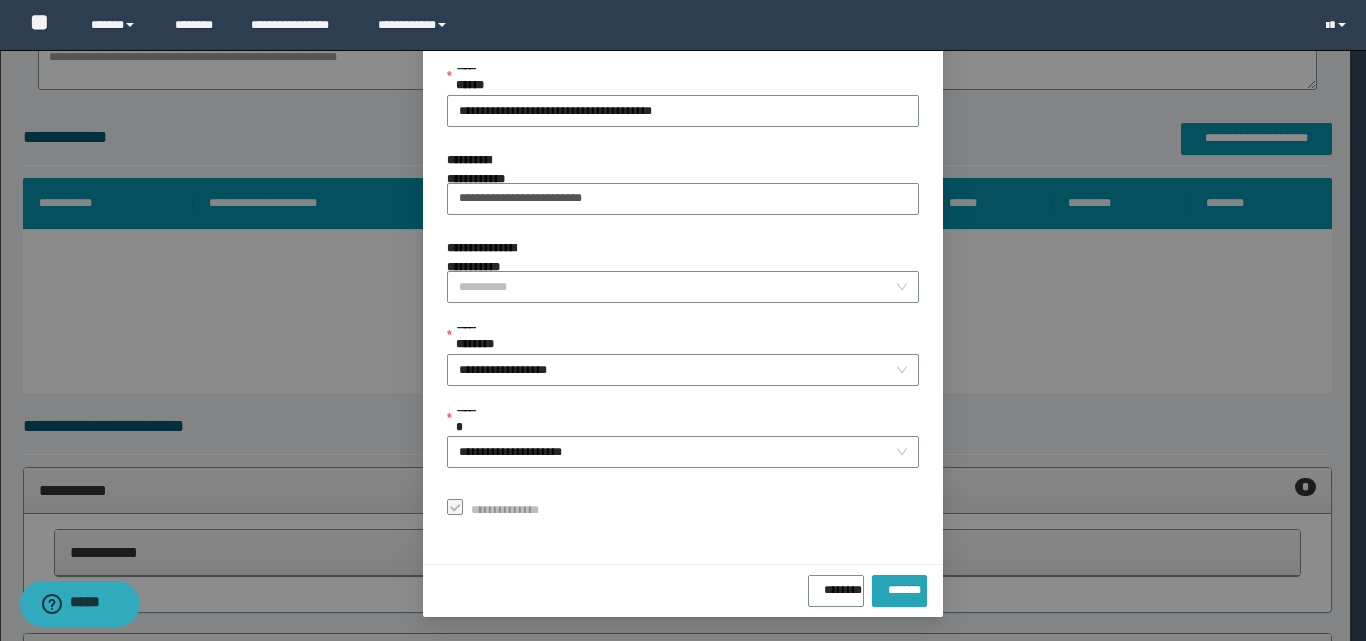 click on "*******" at bounding box center (899, 586) 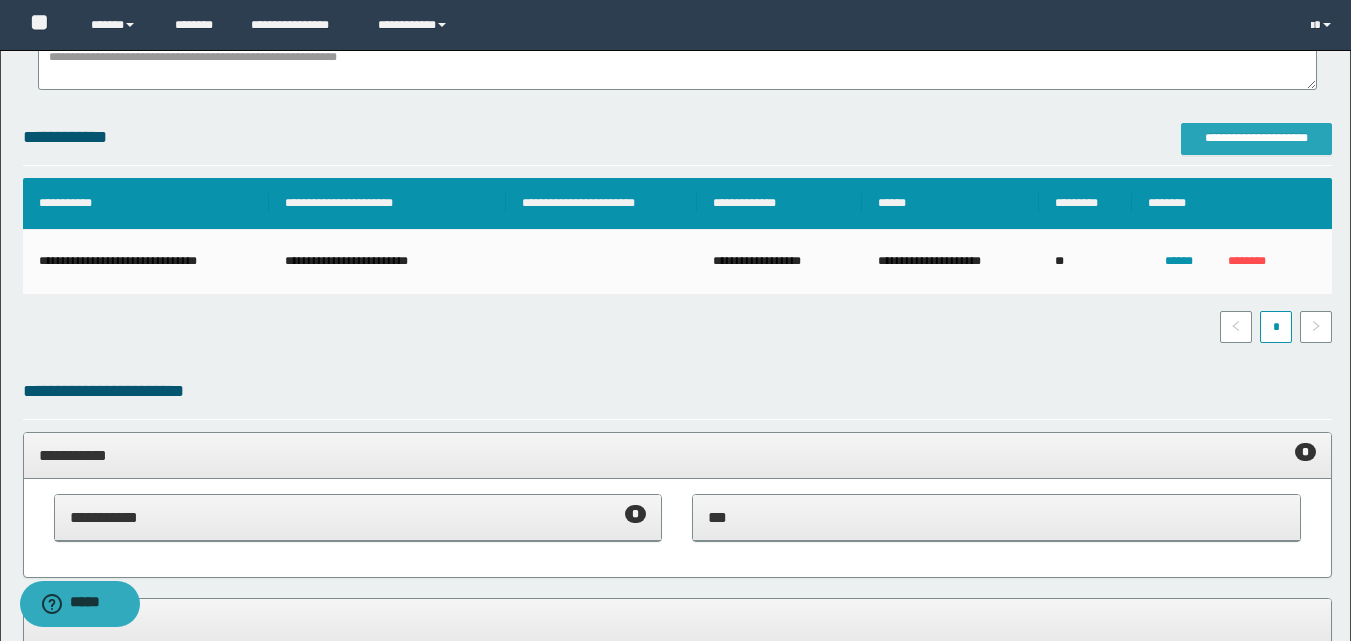 scroll, scrollTop: 0, scrollLeft: 0, axis: both 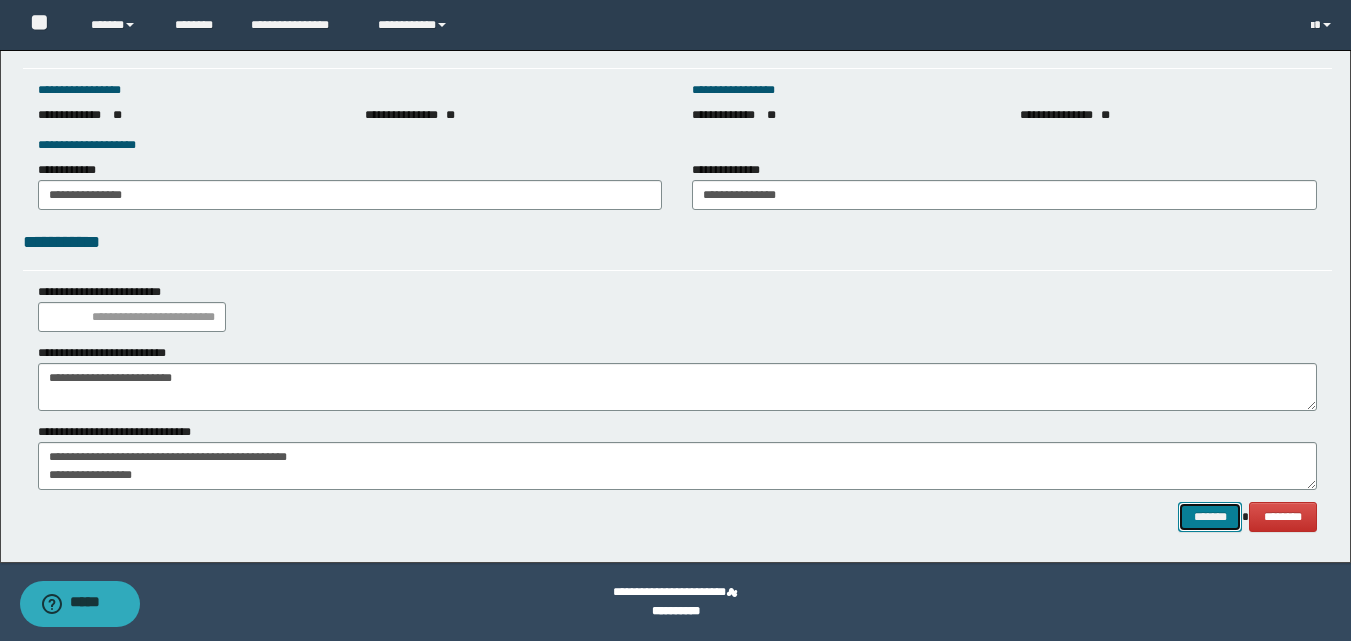 click on "*******" at bounding box center (1210, 517) 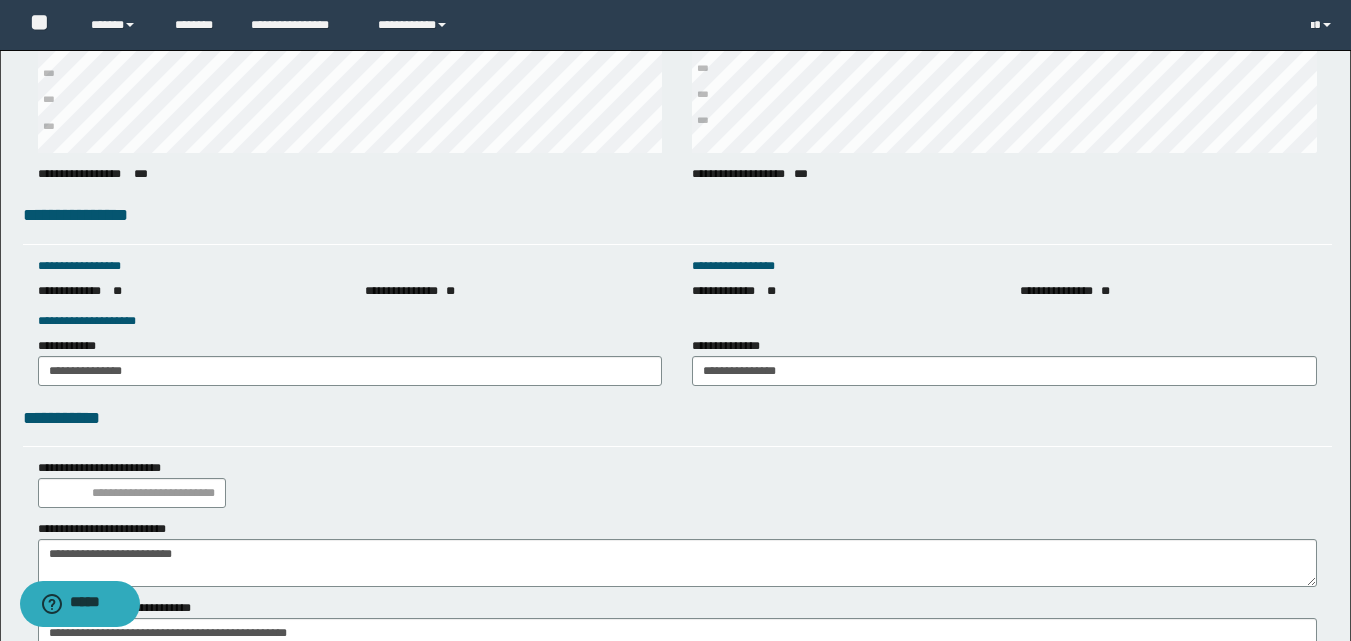 scroll, scrollTop: 2913, scrollLeft: 0, axis: vertical 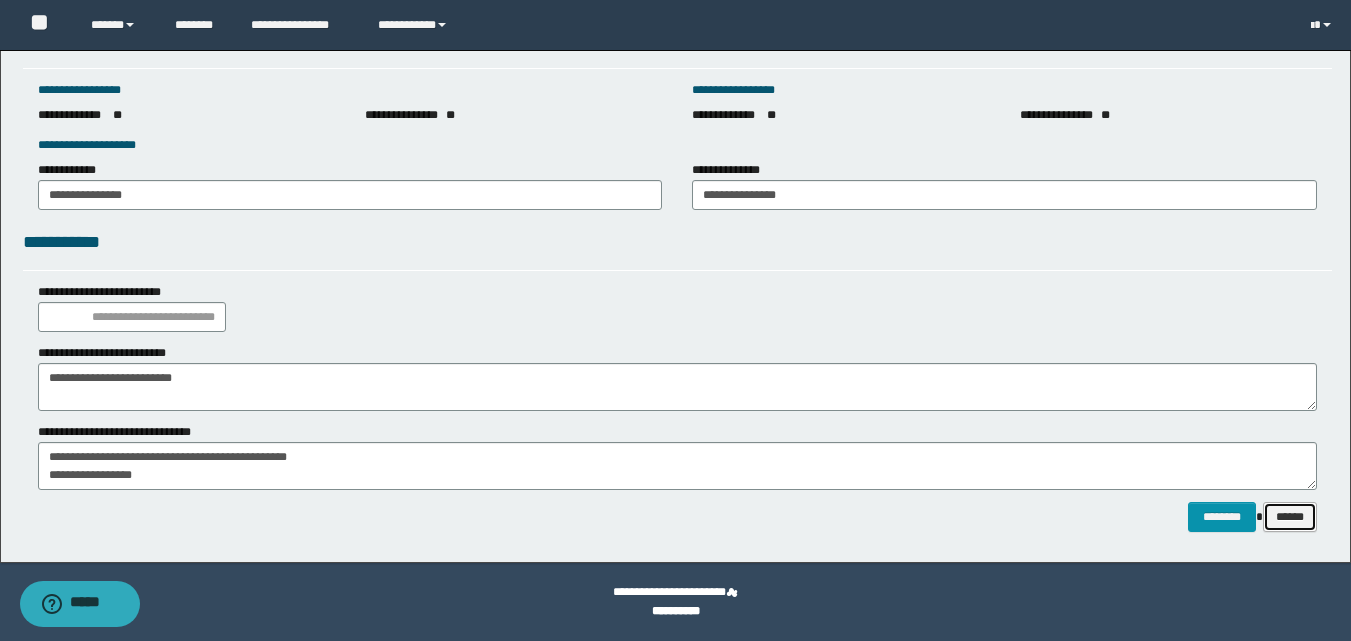 click on "******" at bounding box center [1290, 517] 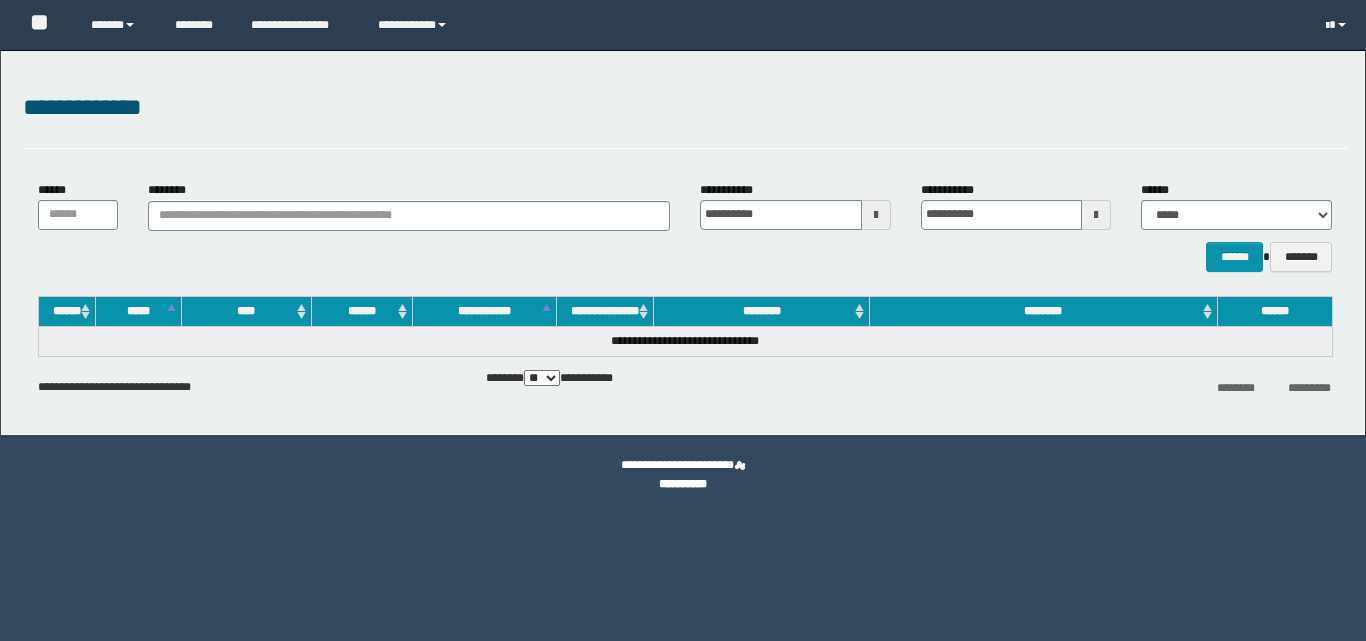 scroll, scrollTop: 0, scrollLeft: 0, axis: both 